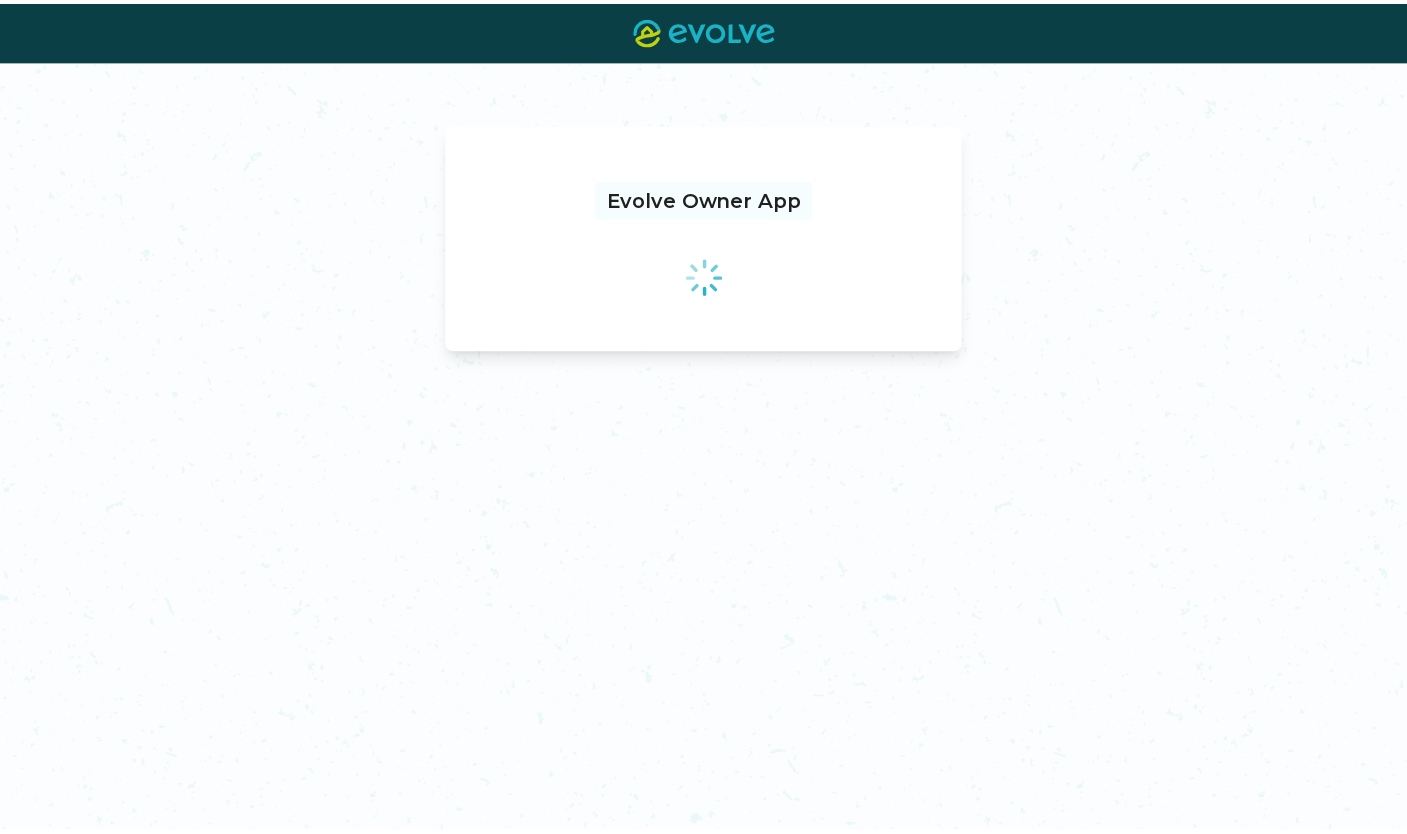 scroll, scrollTop: 0, scrollLeft: 0, axis: both 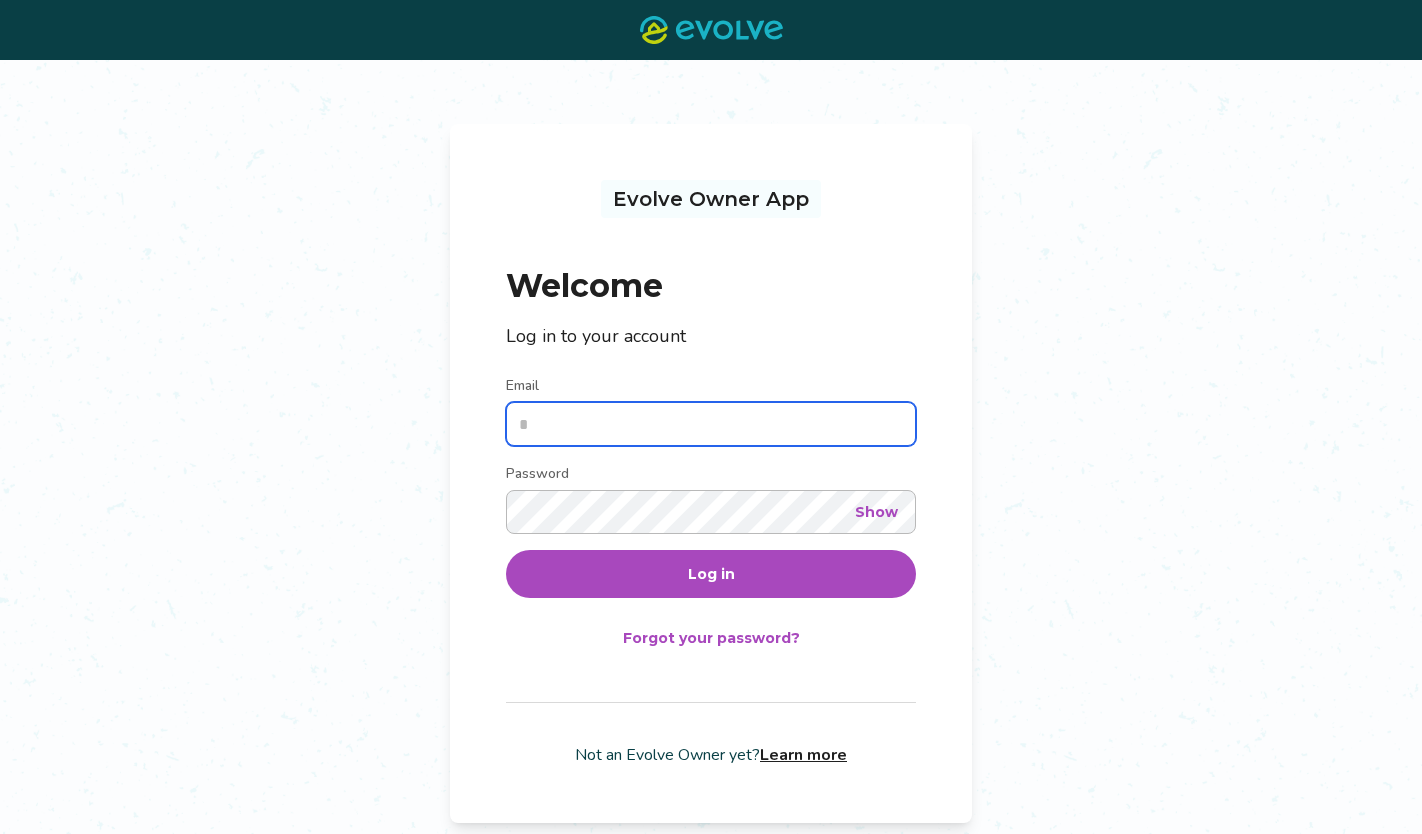 type on "**********" 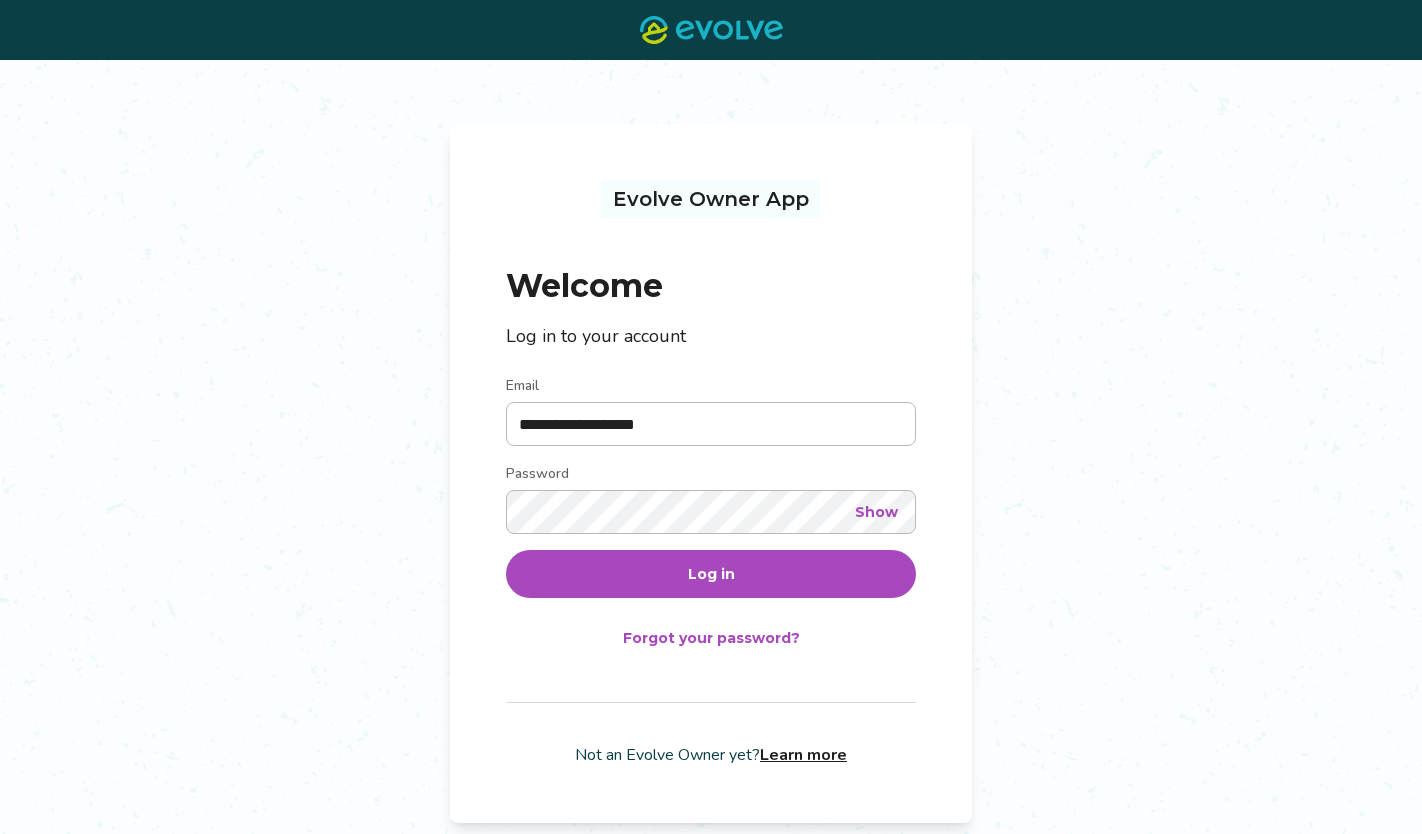 click on "Log in" at bounding box center [711, 574] 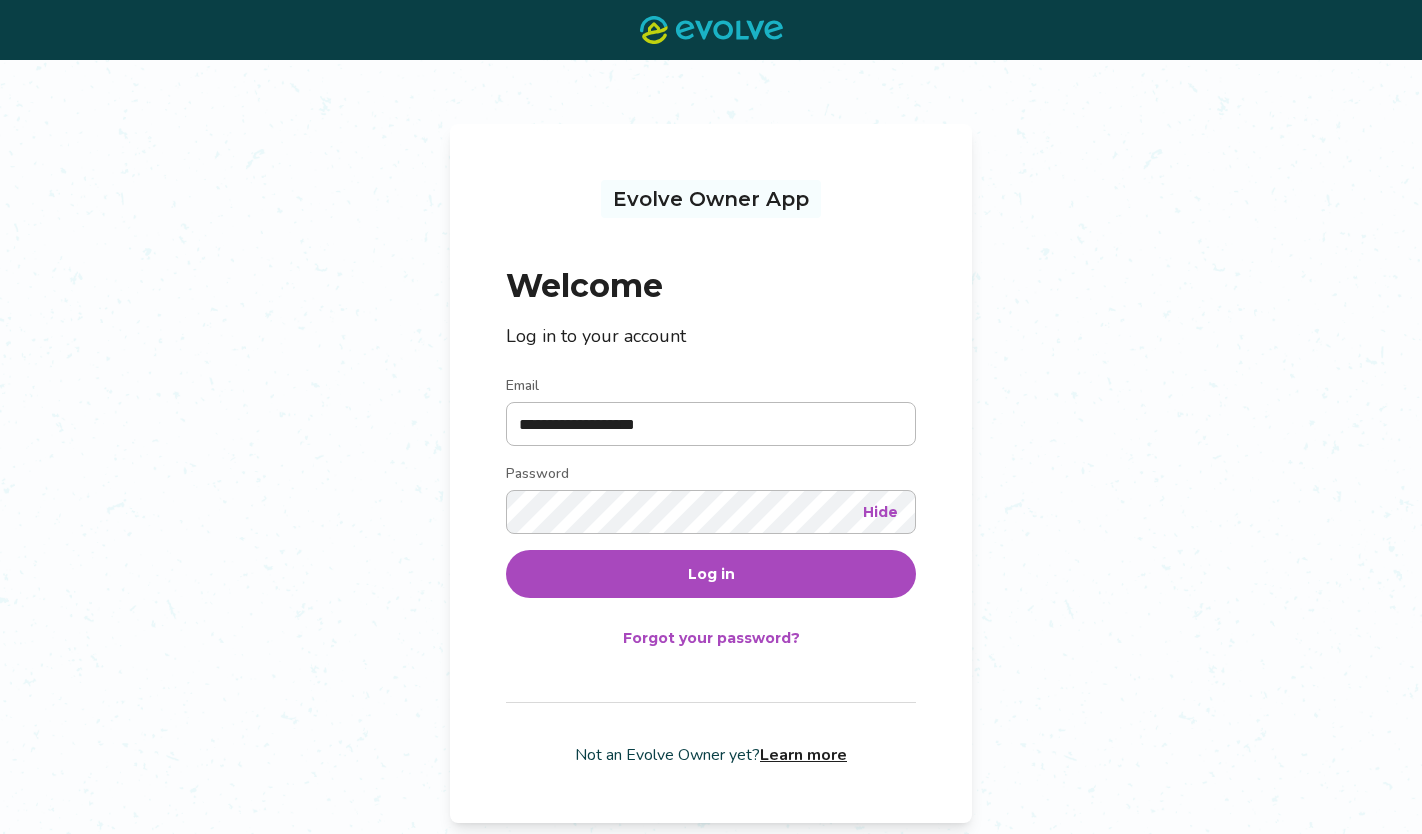 click on "Log in" at bounding box center [711, 574] 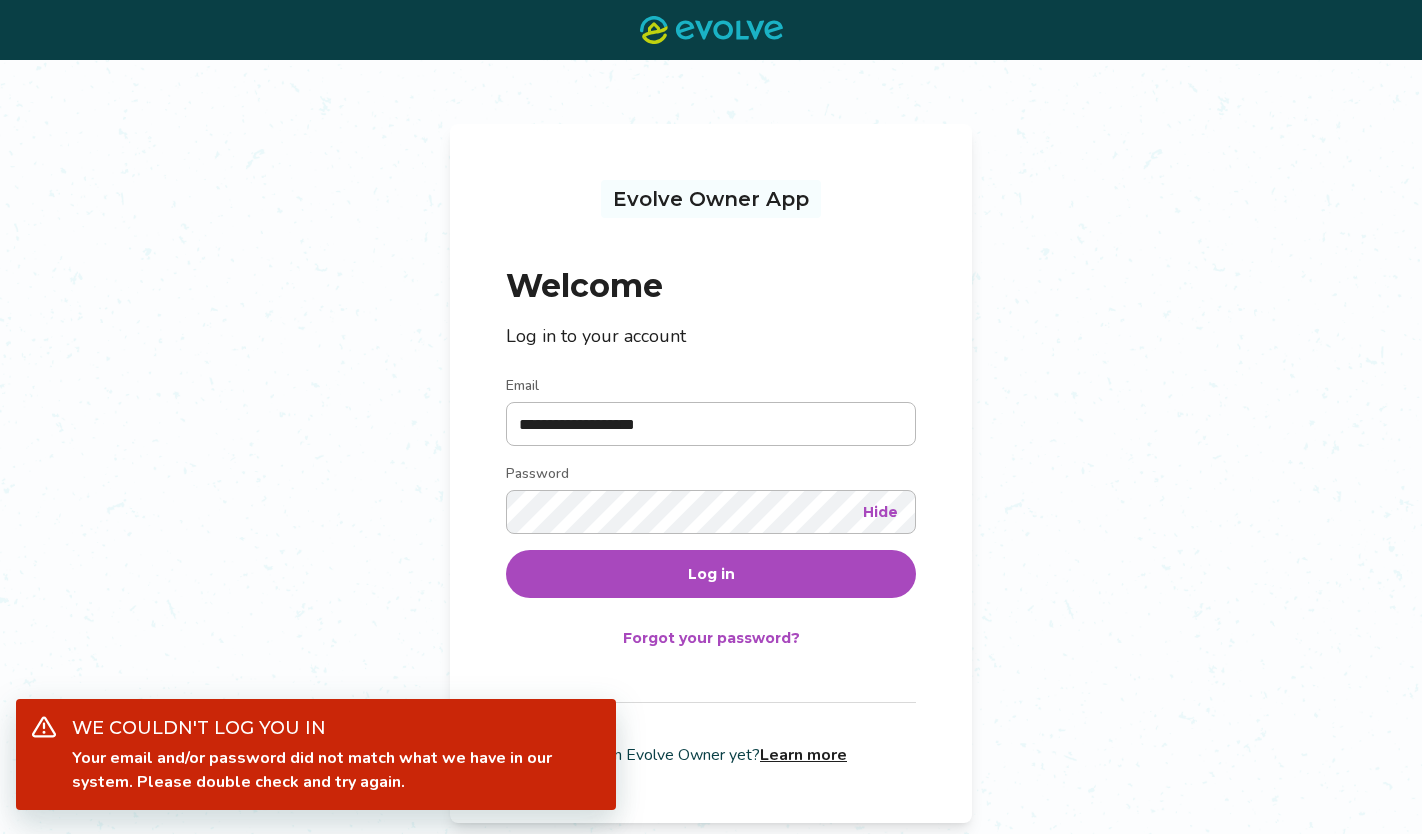 click on "Forgot your password?" at bounding box center (711, 638) 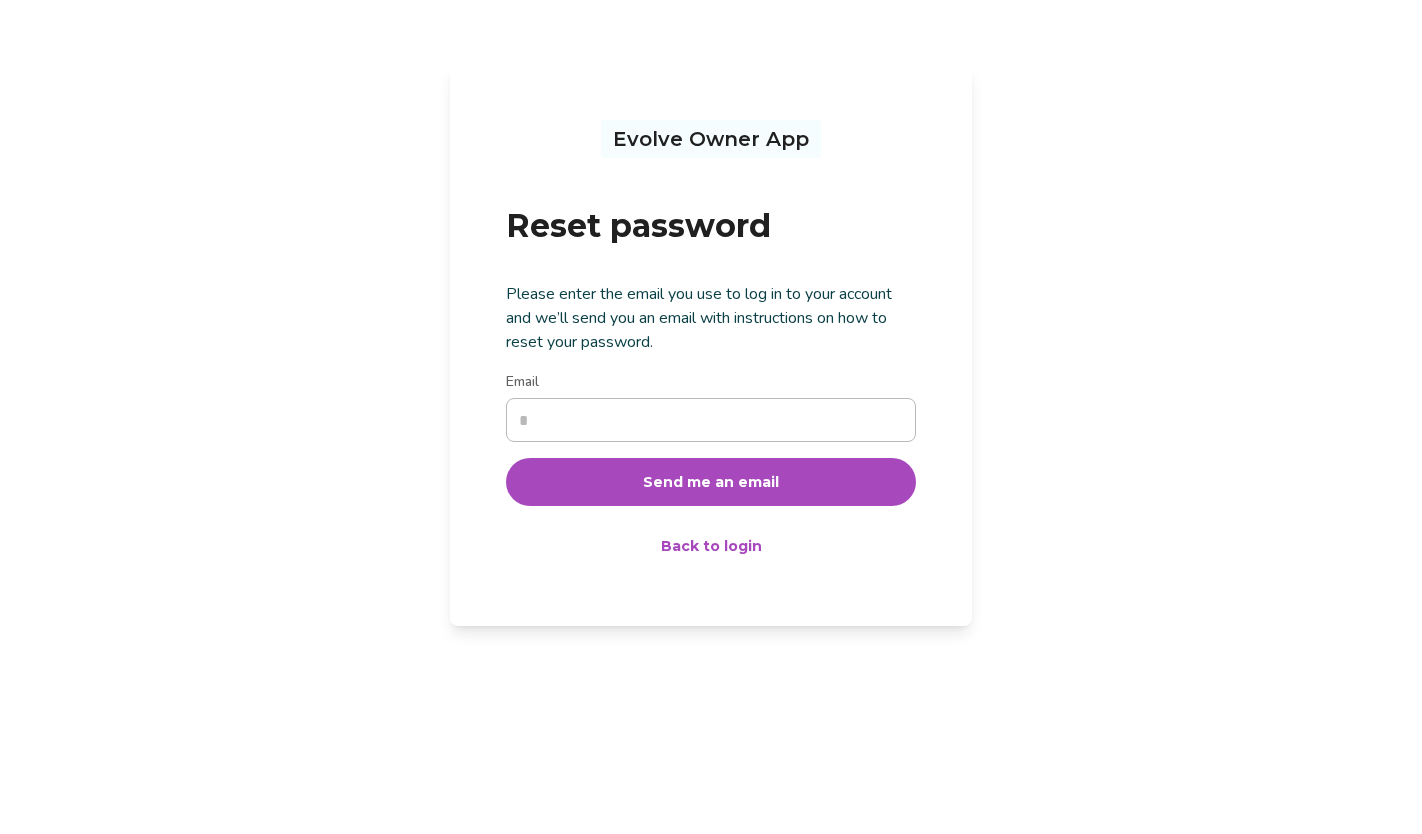 click on "Email" at bounding box center (711, 420) 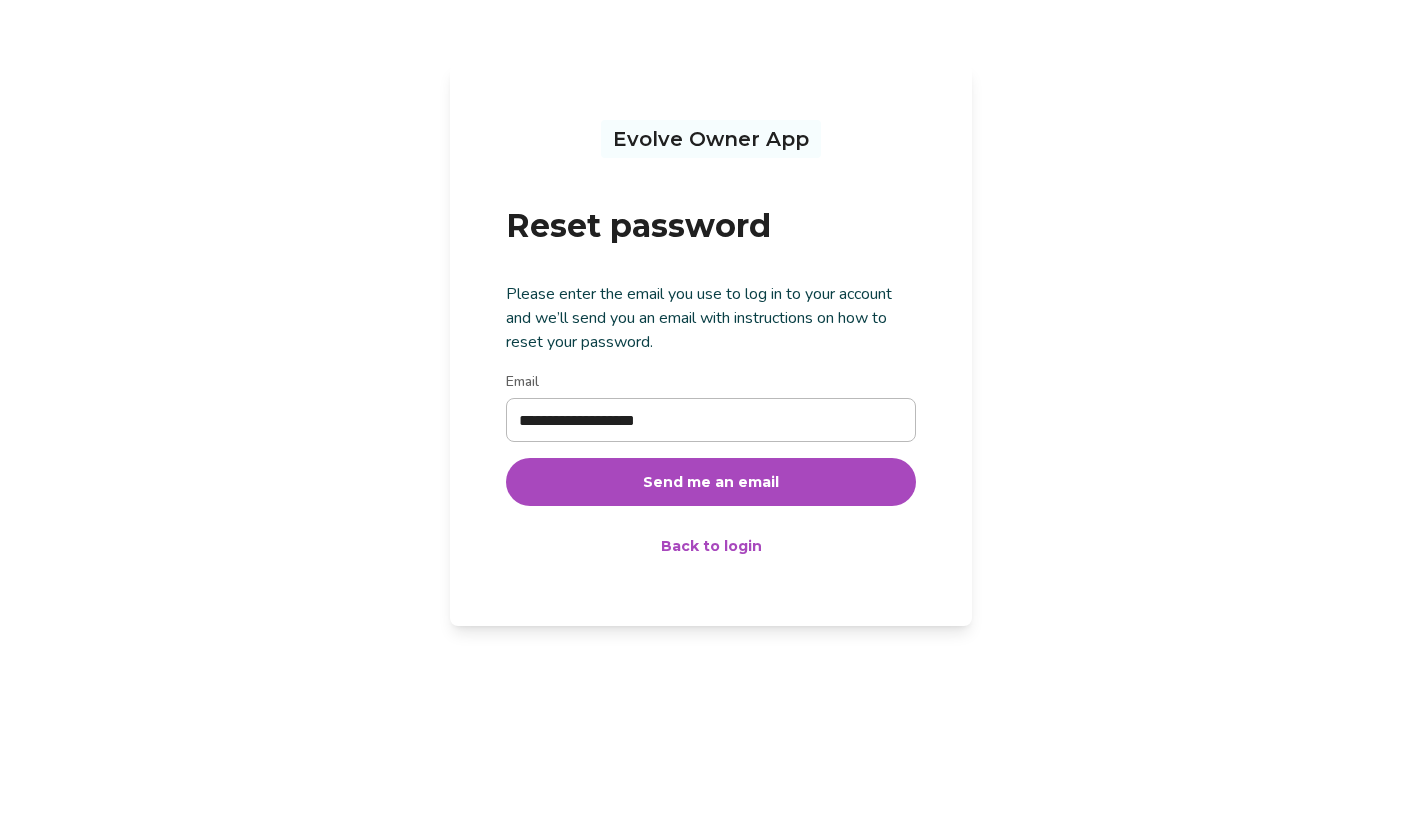 click on "Send me an email" at bounding box center (711, 482) 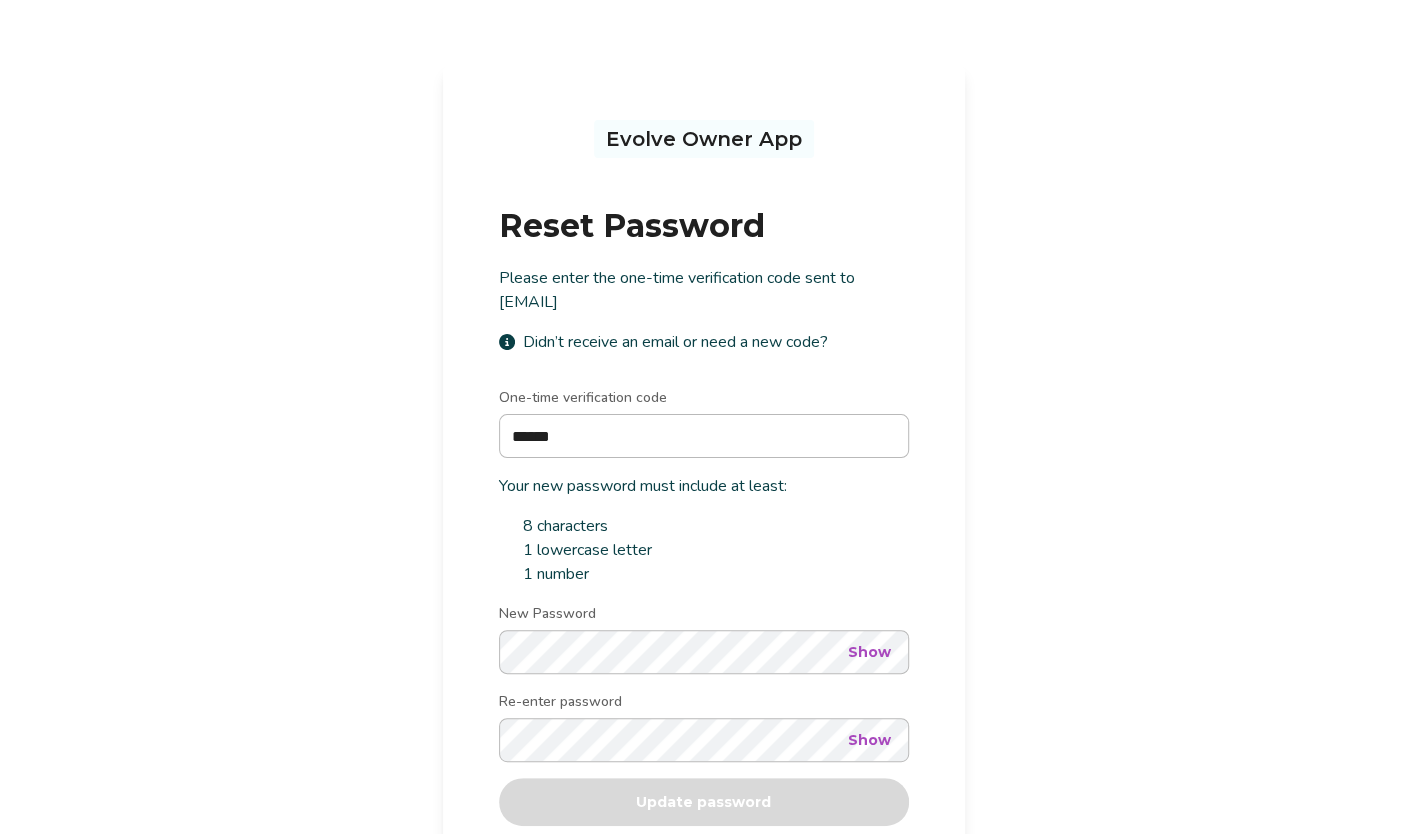 type on "******" 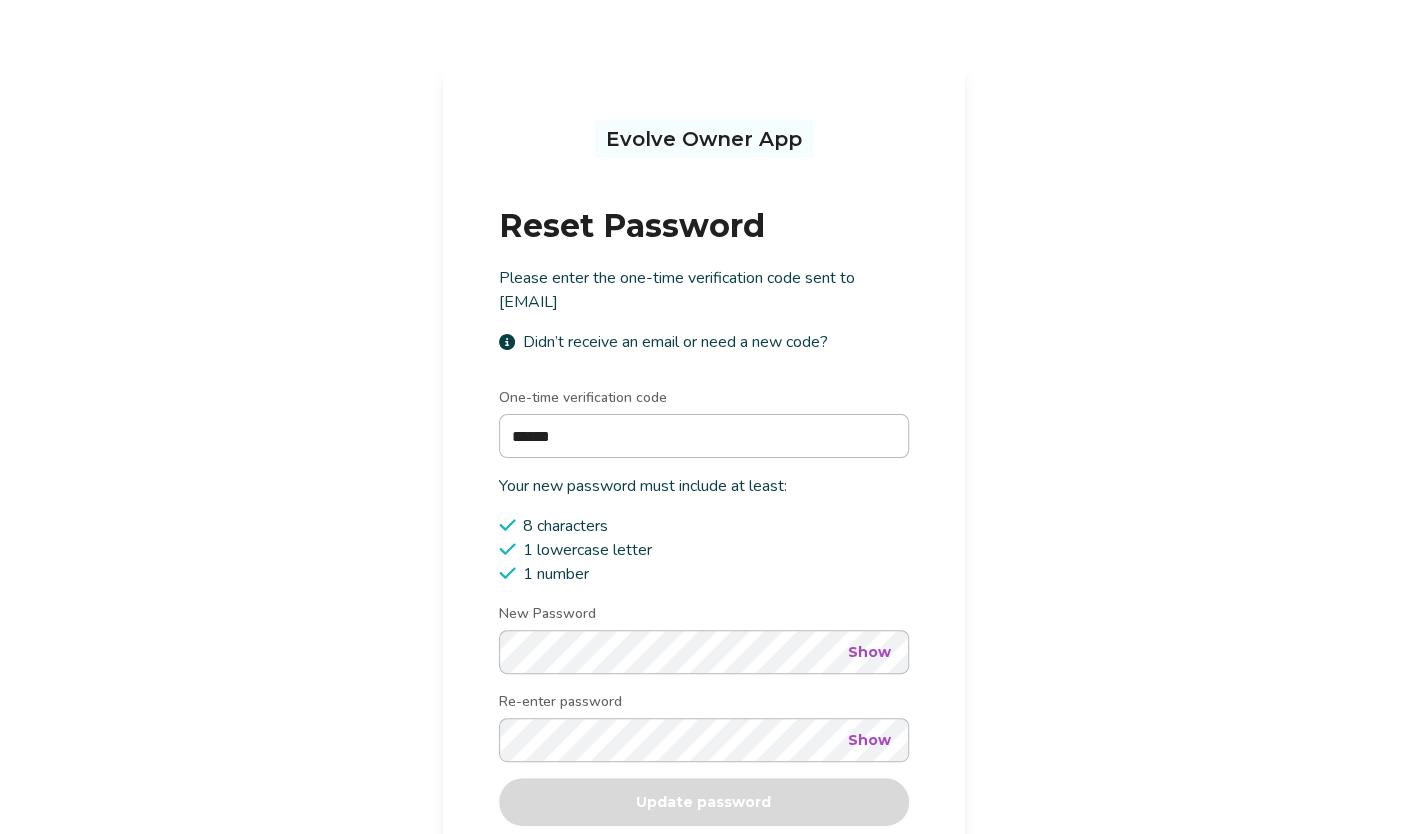 click on "Show" at bounding box center (869, 652) 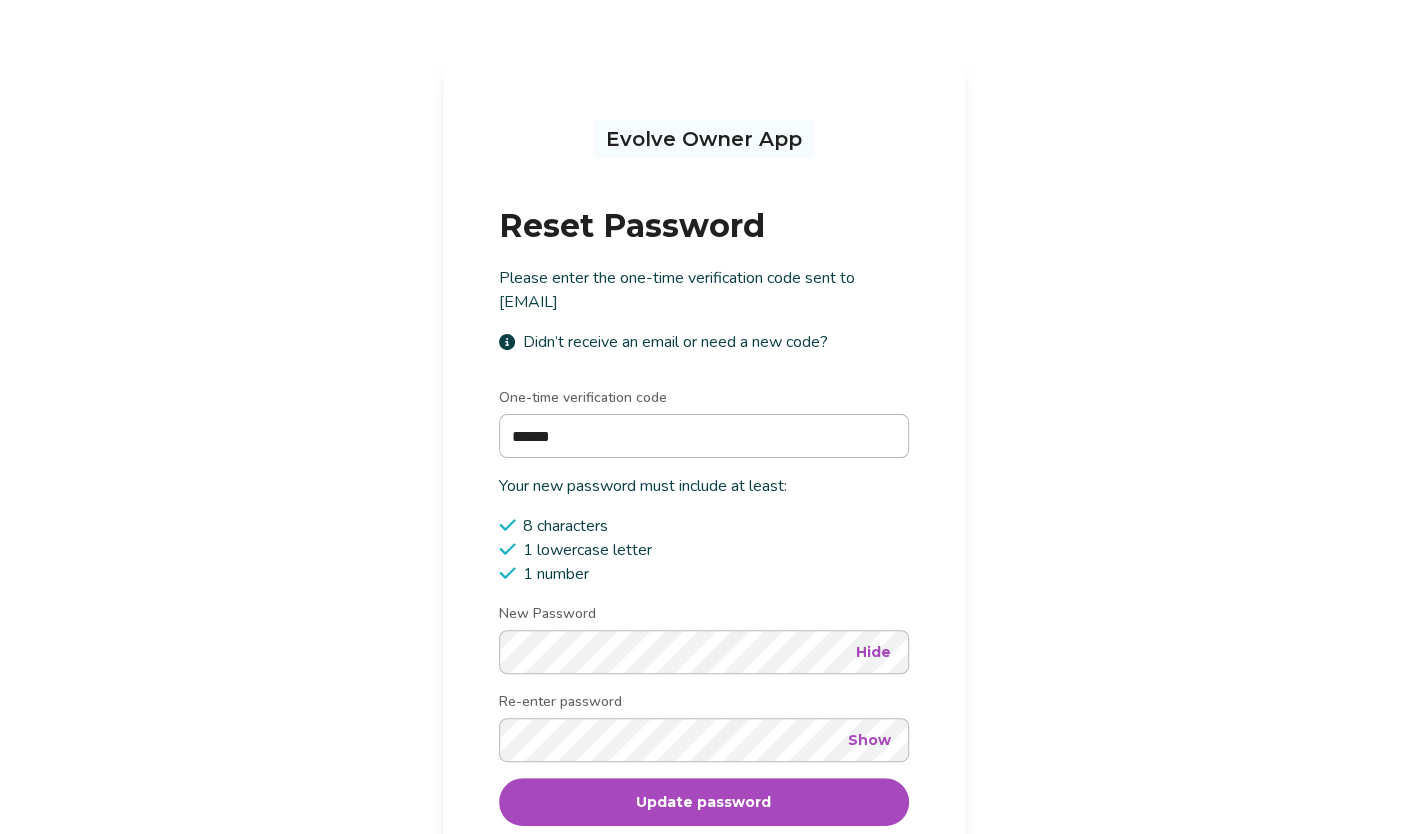 click on "Show" at bounding box center [869, 740] 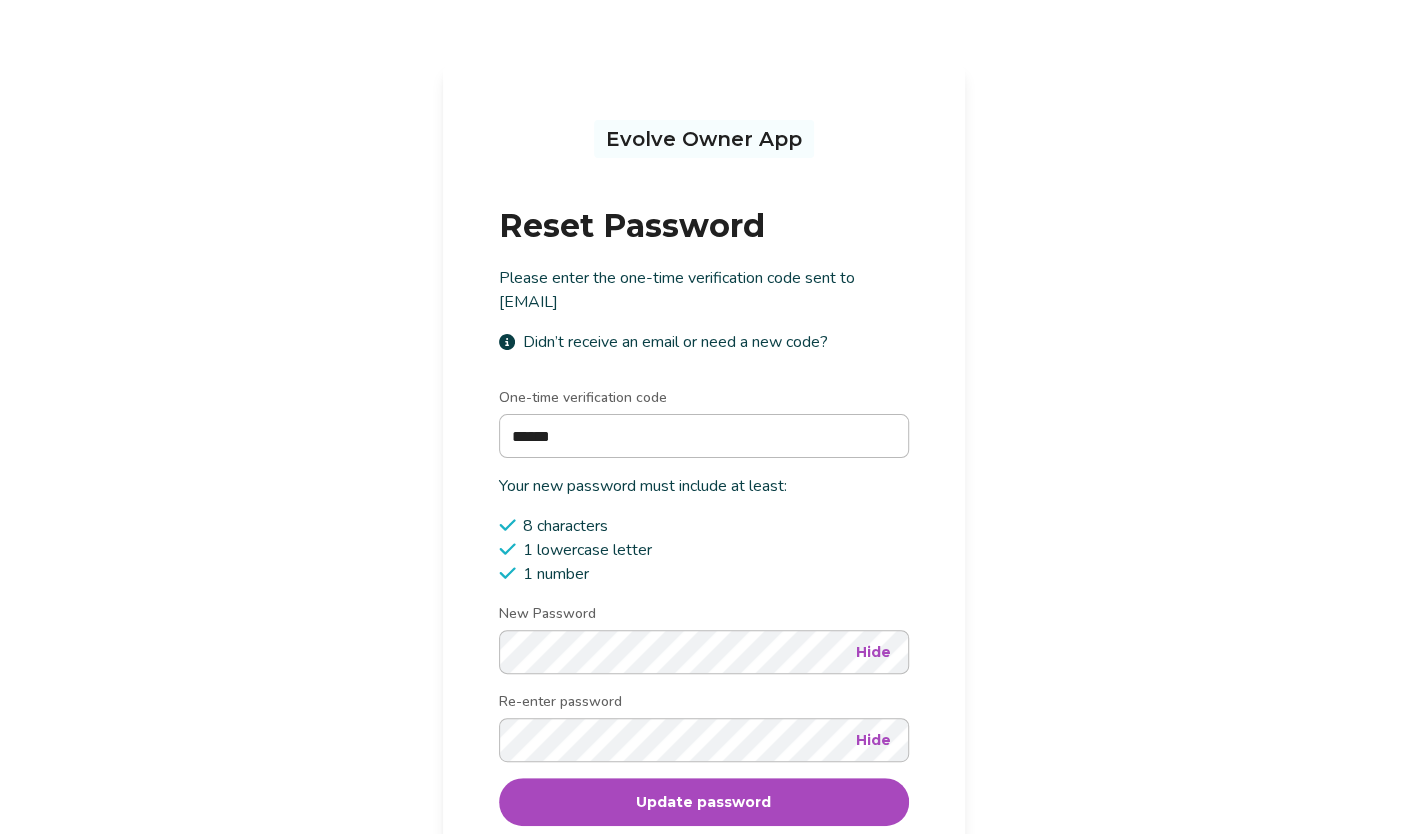click on "Update password" at bounding box center [704, 802] 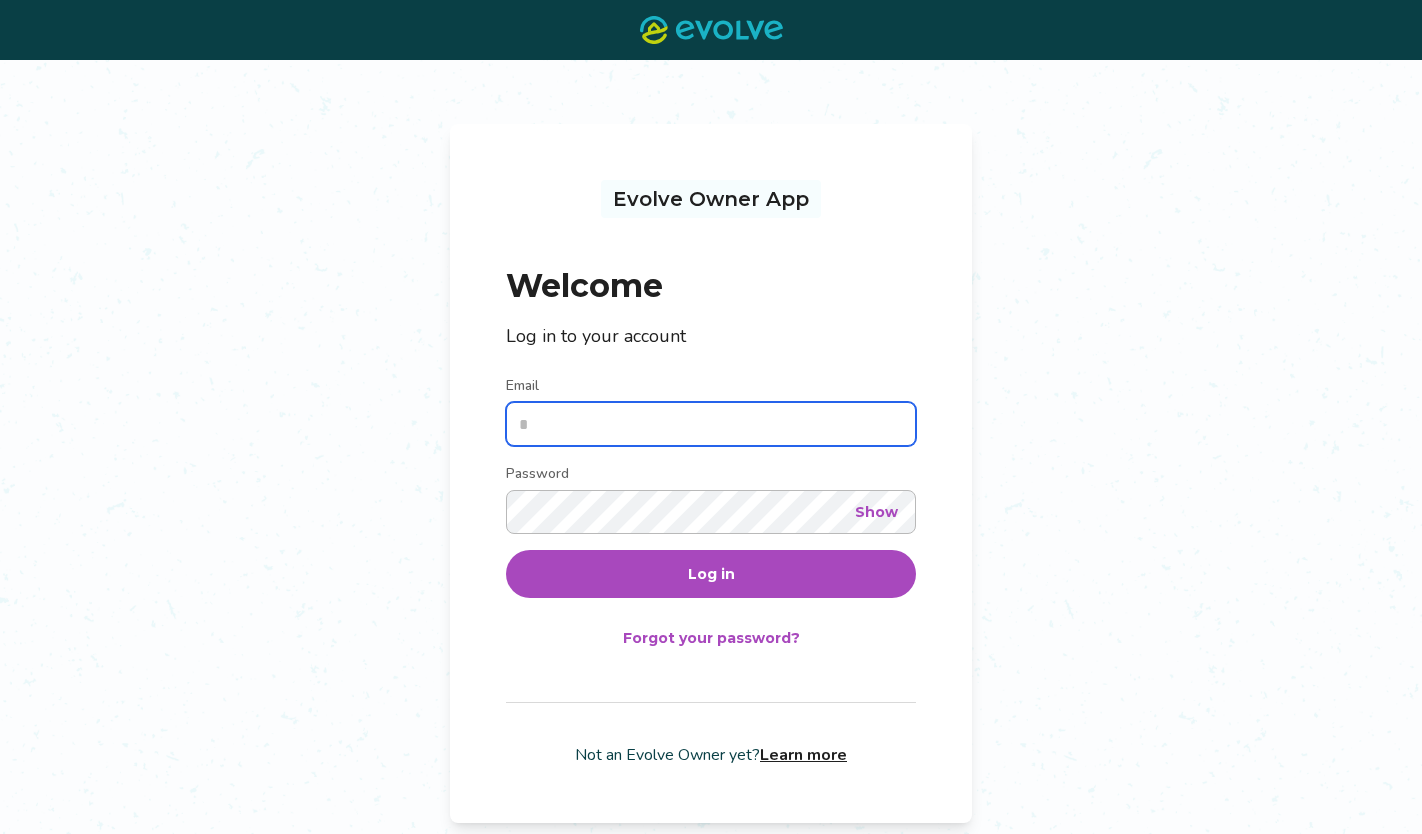 type on "**********" 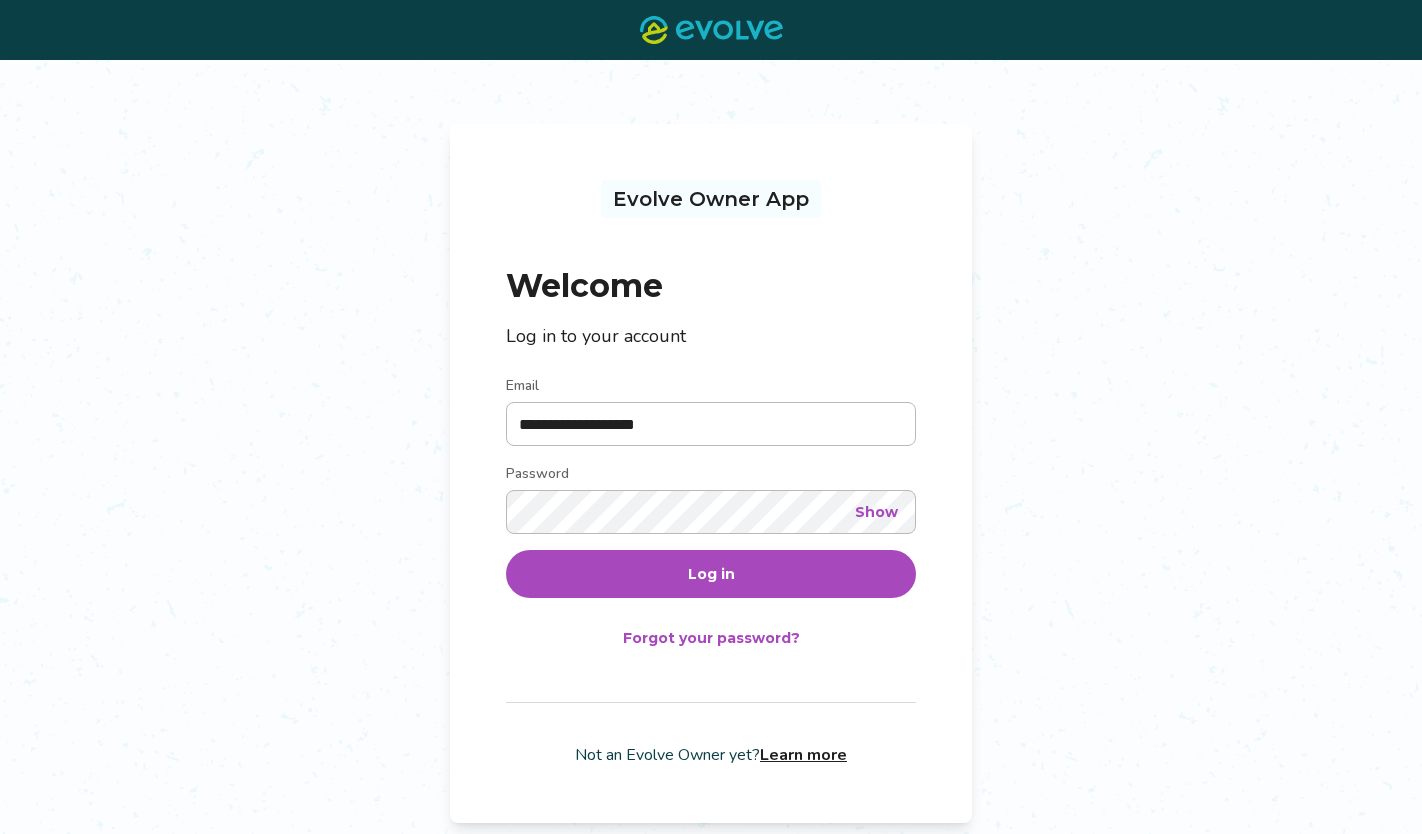 click on "Show" at bounding box center (876, 512) 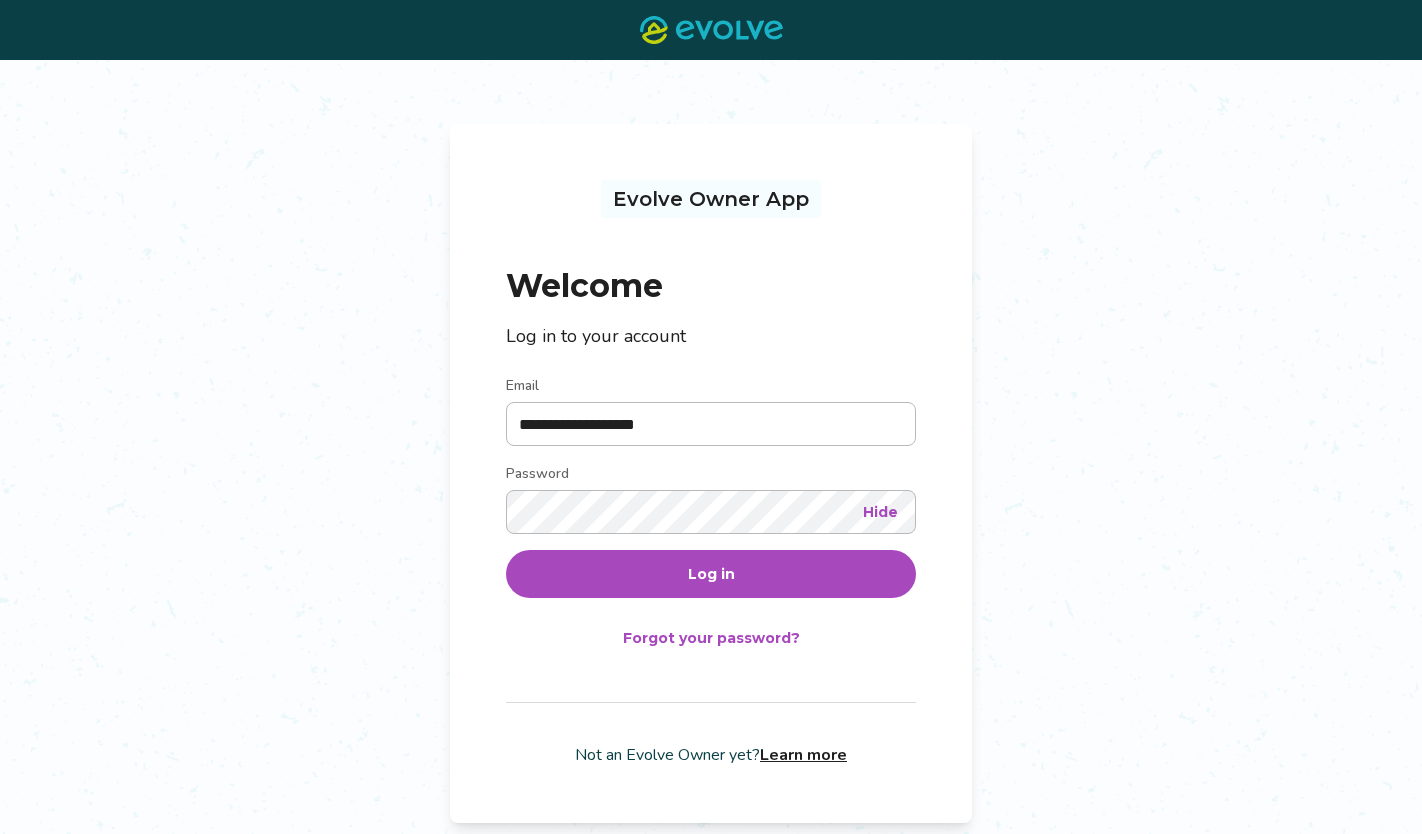 click on "Log in" at bounding box center (711, 574) 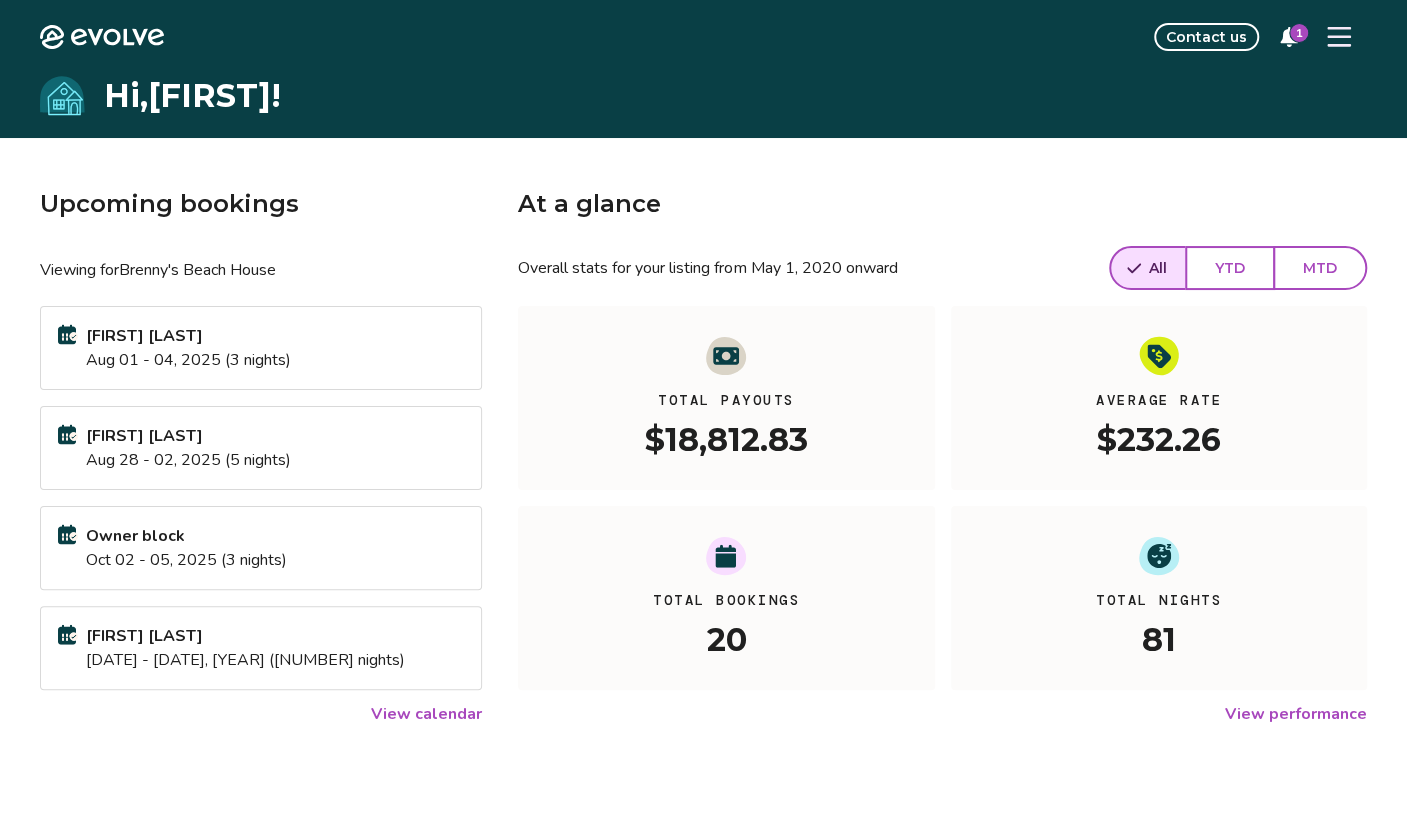 click on "1" at bounding box center (1299, 33) 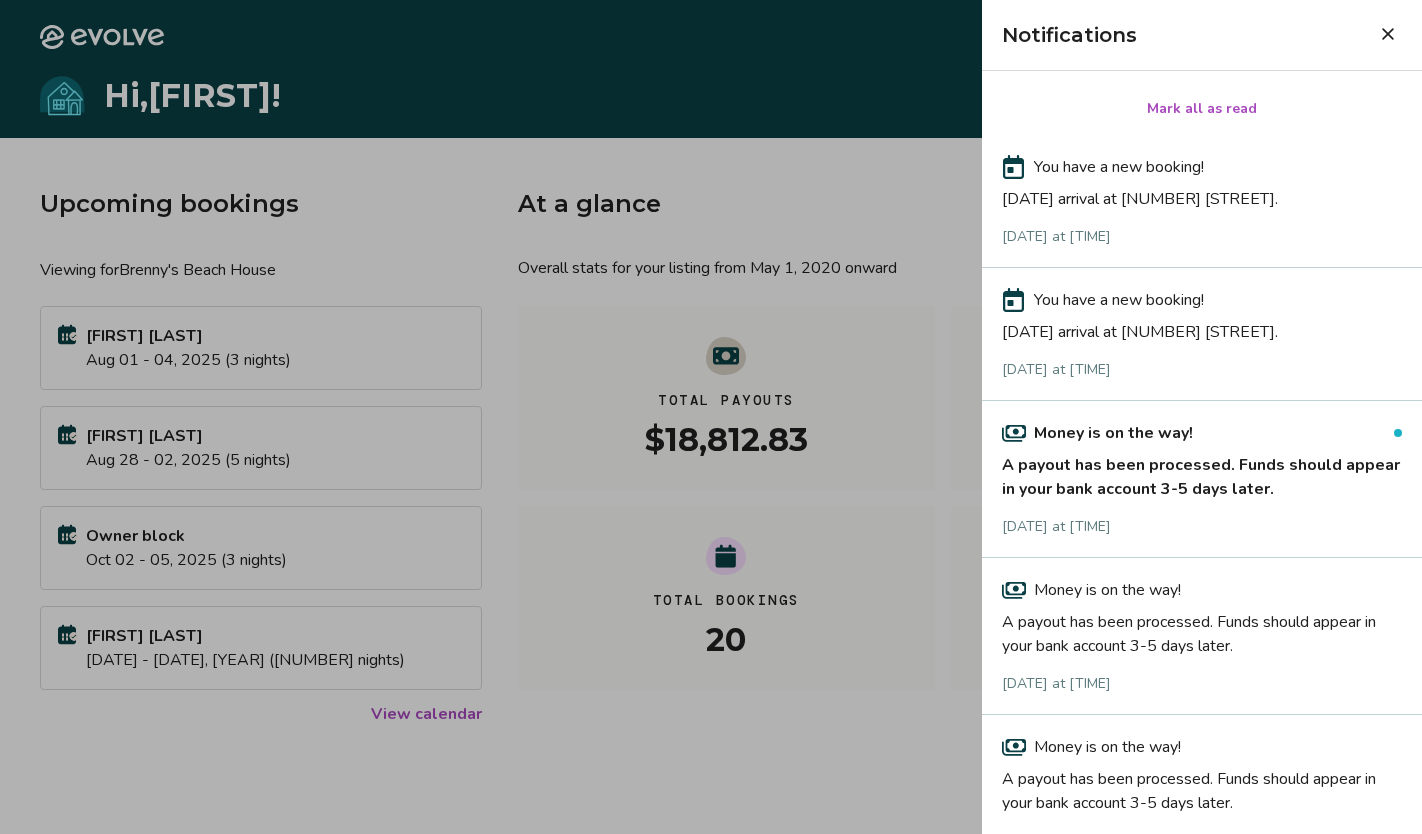 click on "A payout has been processed. Funds should appear in your bank account 3-5 days later." at bounding box center [1202, 473] 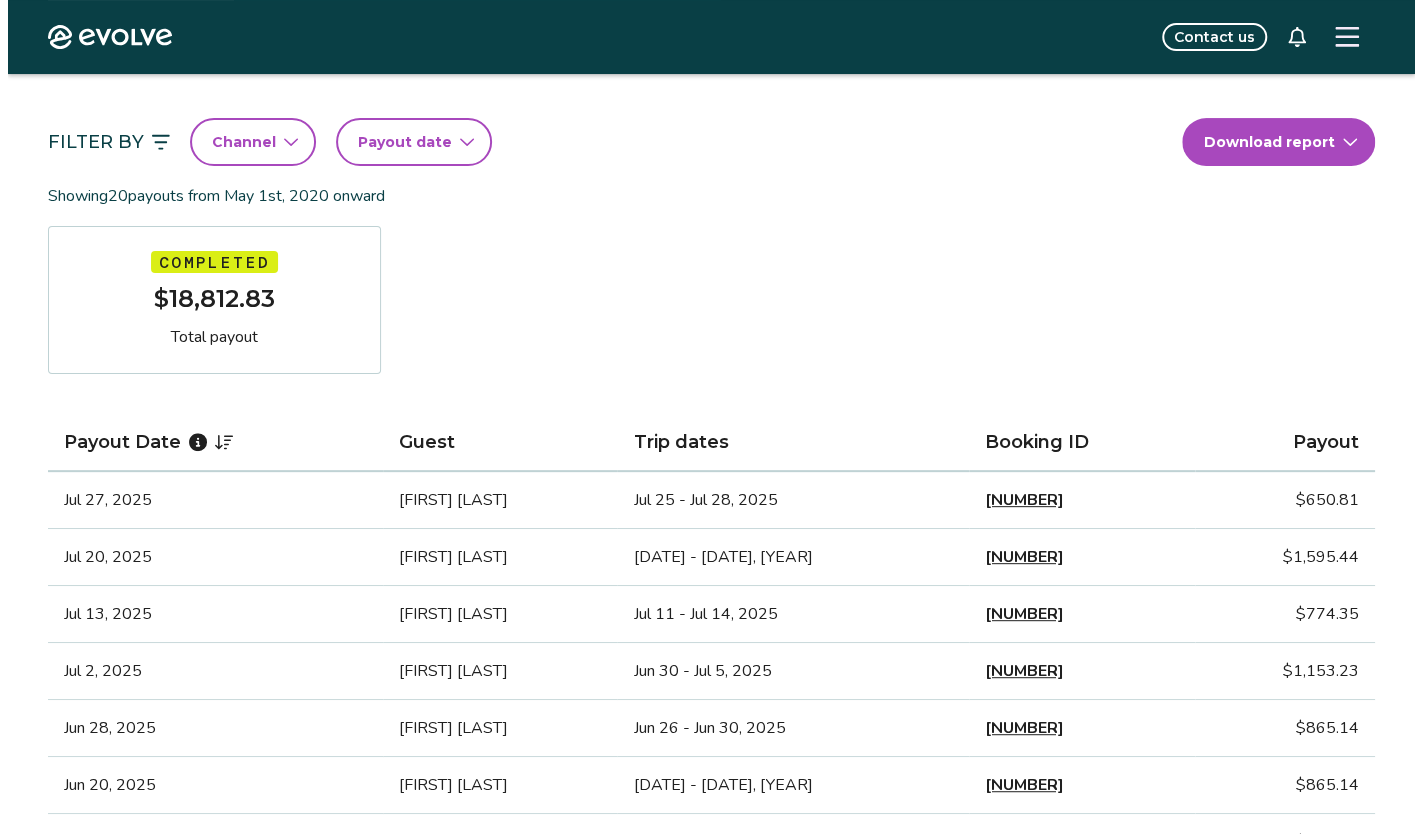 scroll, scrollTop: 169, scrollLeft: 0, axis: vertical 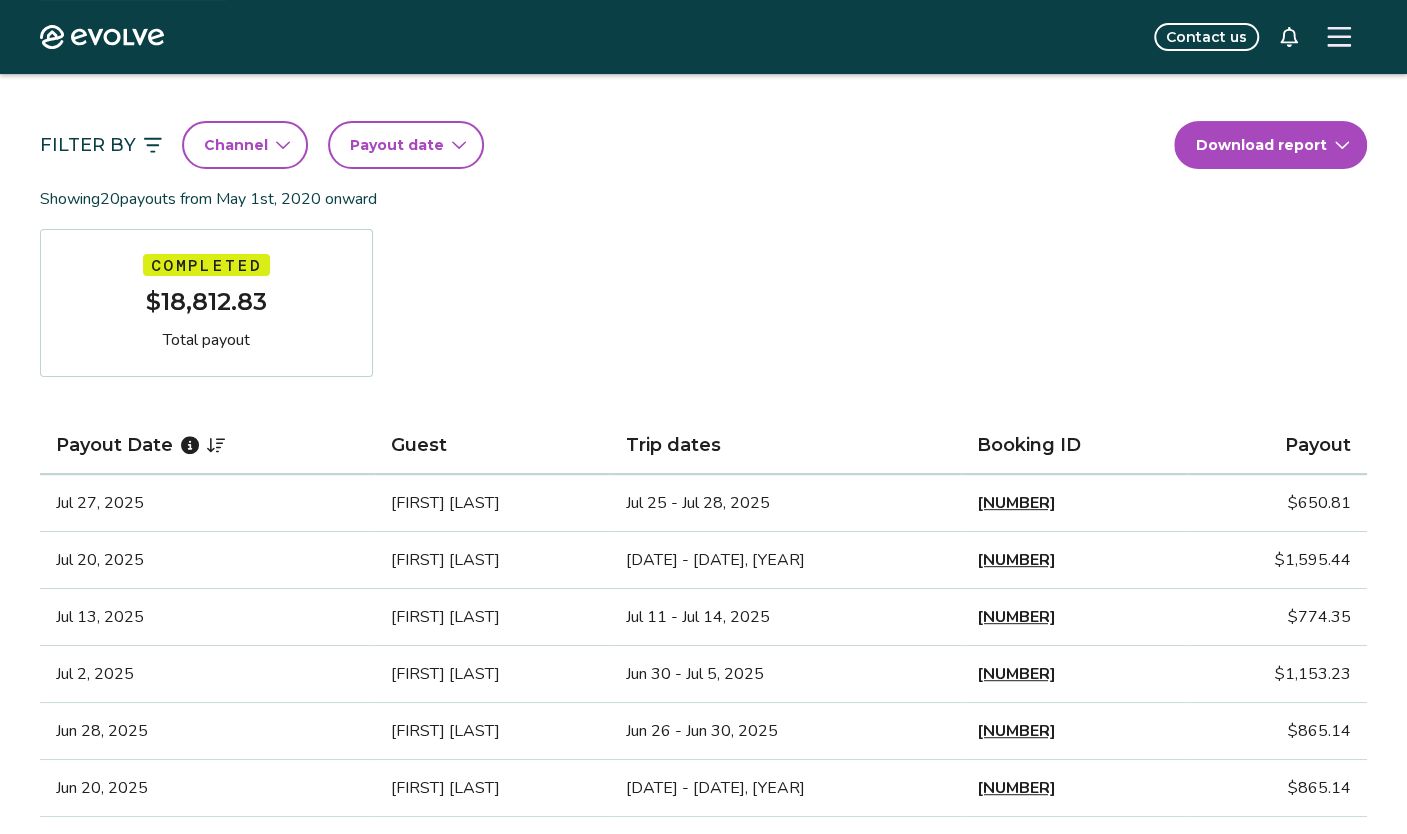 click 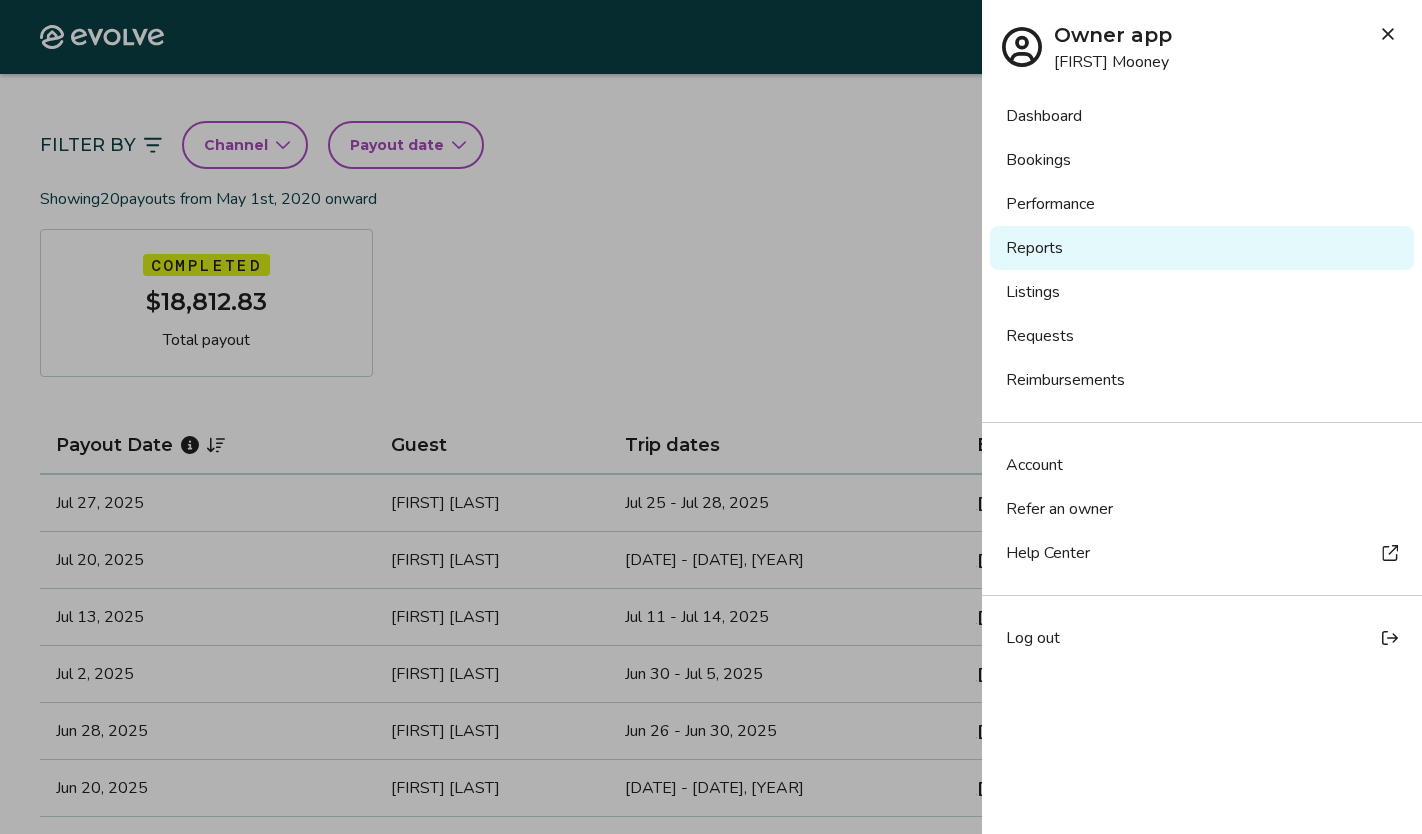 click on "Reports" at bounding box center (1202, 248) 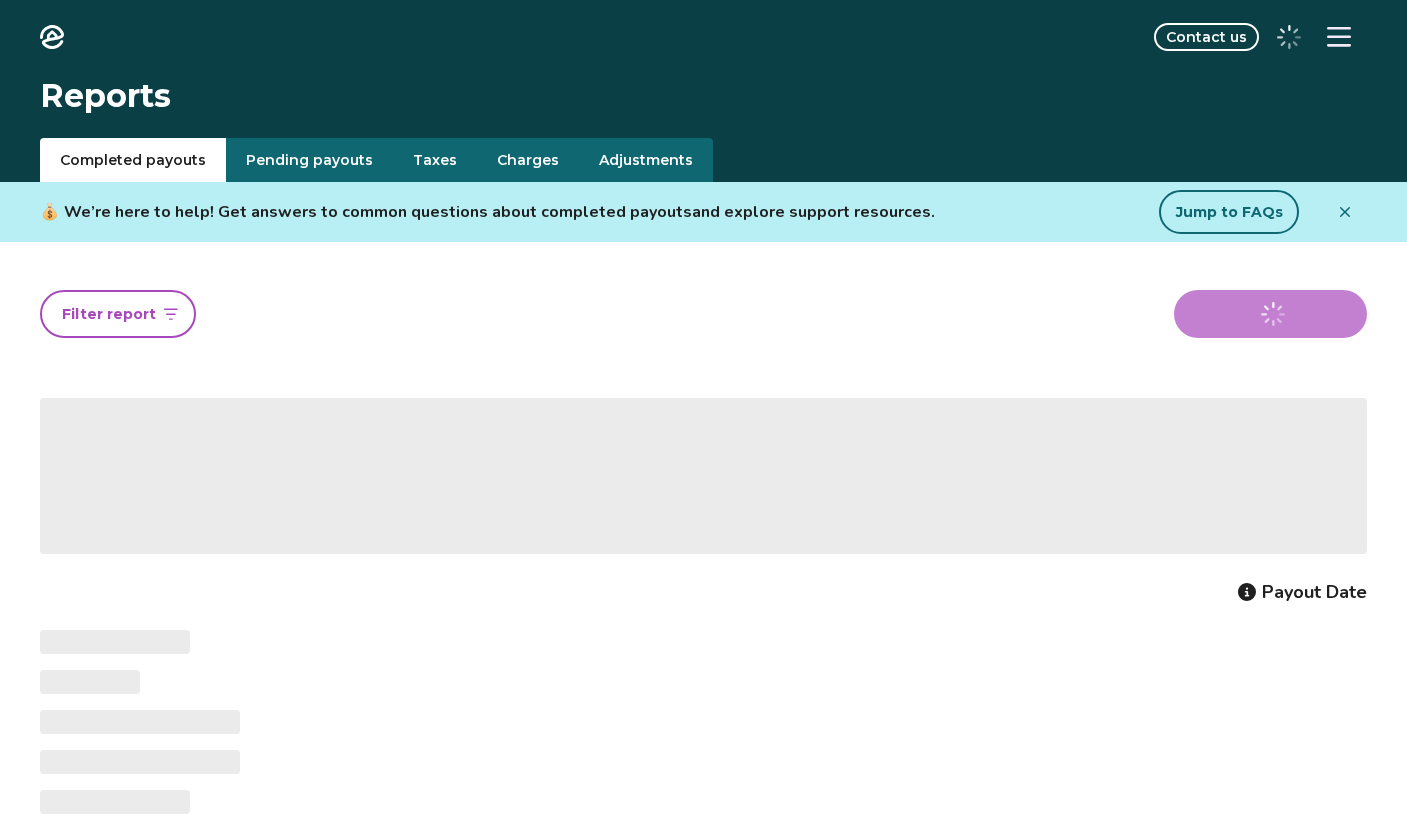 scroll, scrollTop: 0, scrollLeft: 0, axis: both 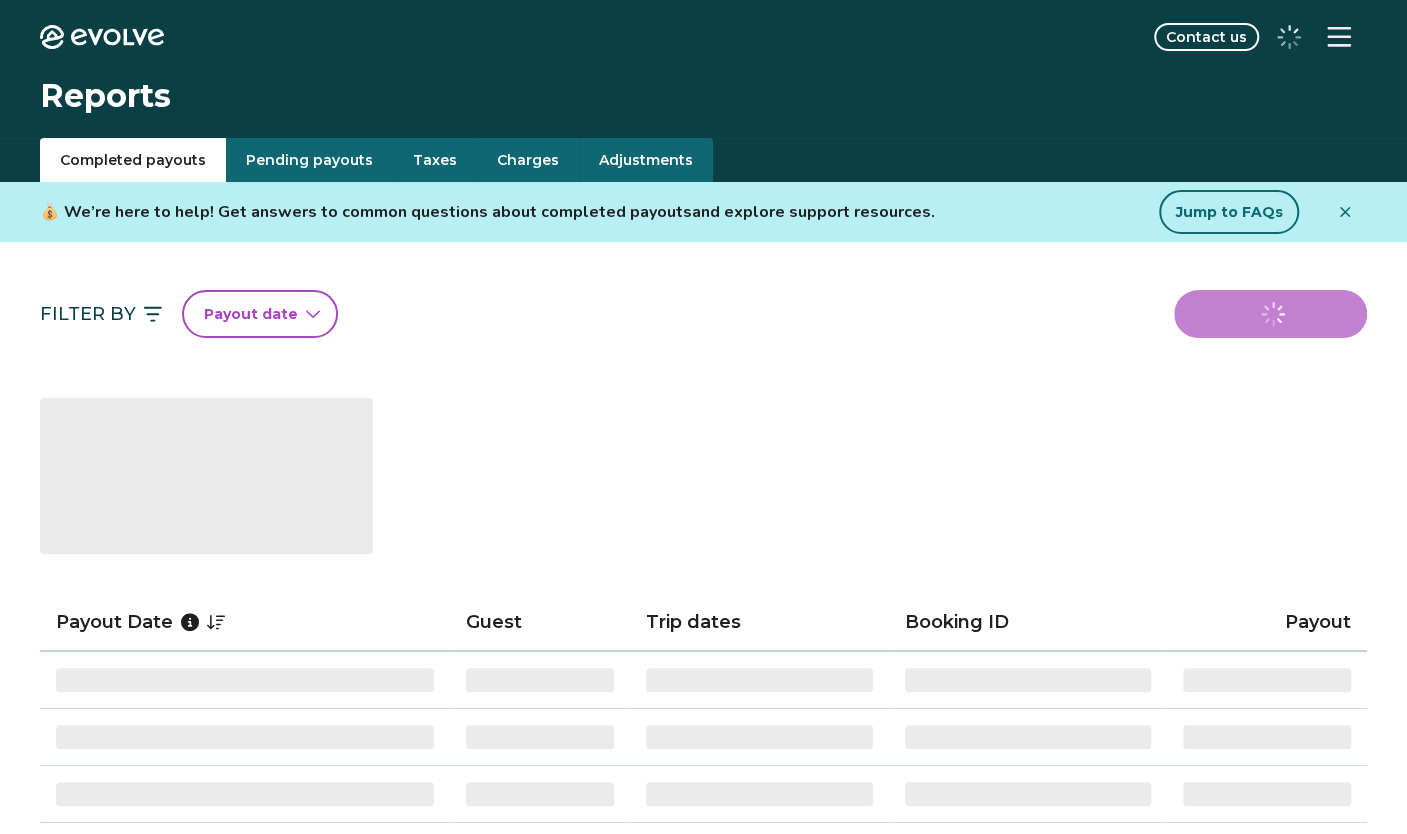click on "Taxes" at bounding box center (435, 160) 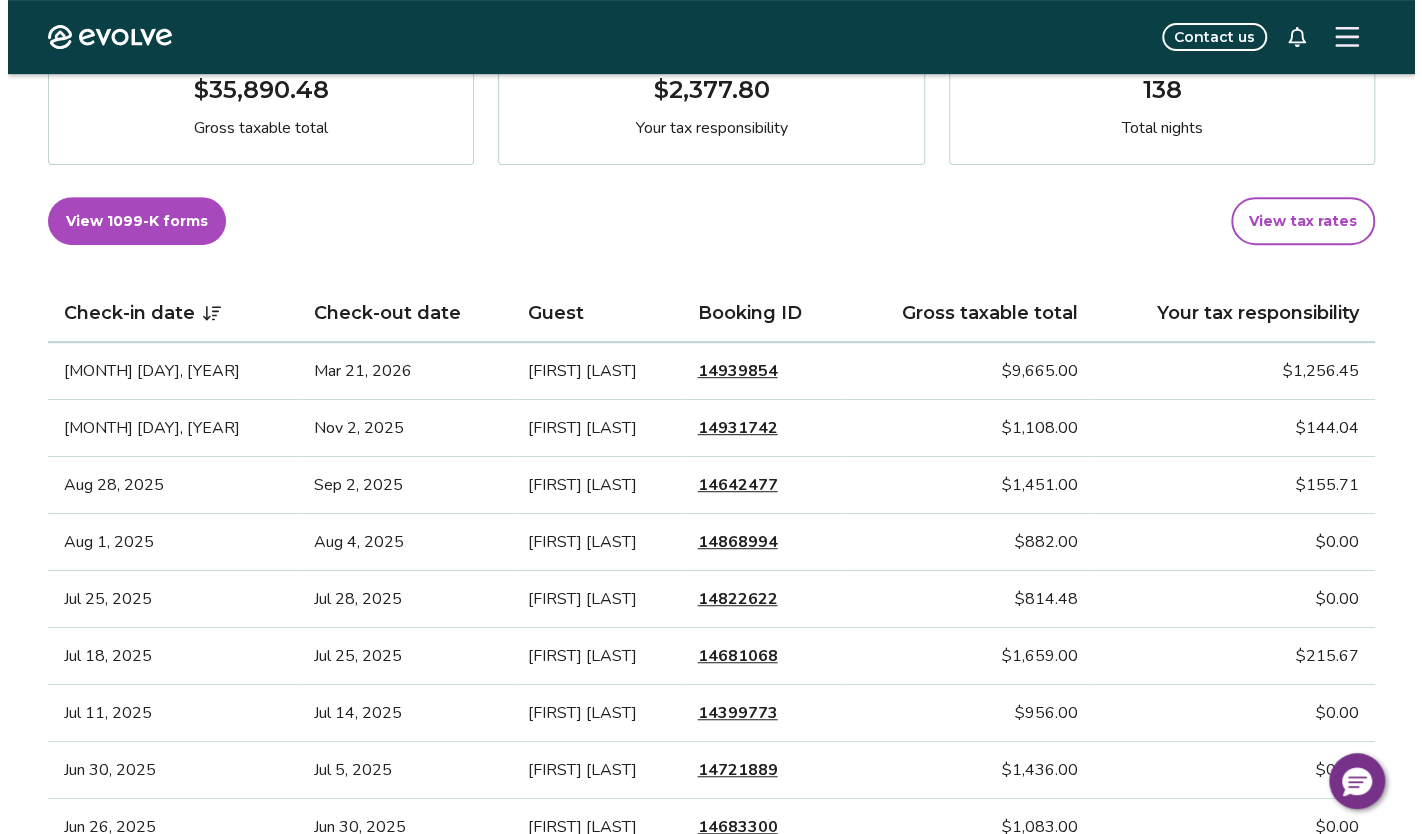 scroll, scrollTop: 360, scrollLeft: 0, axis: vertical 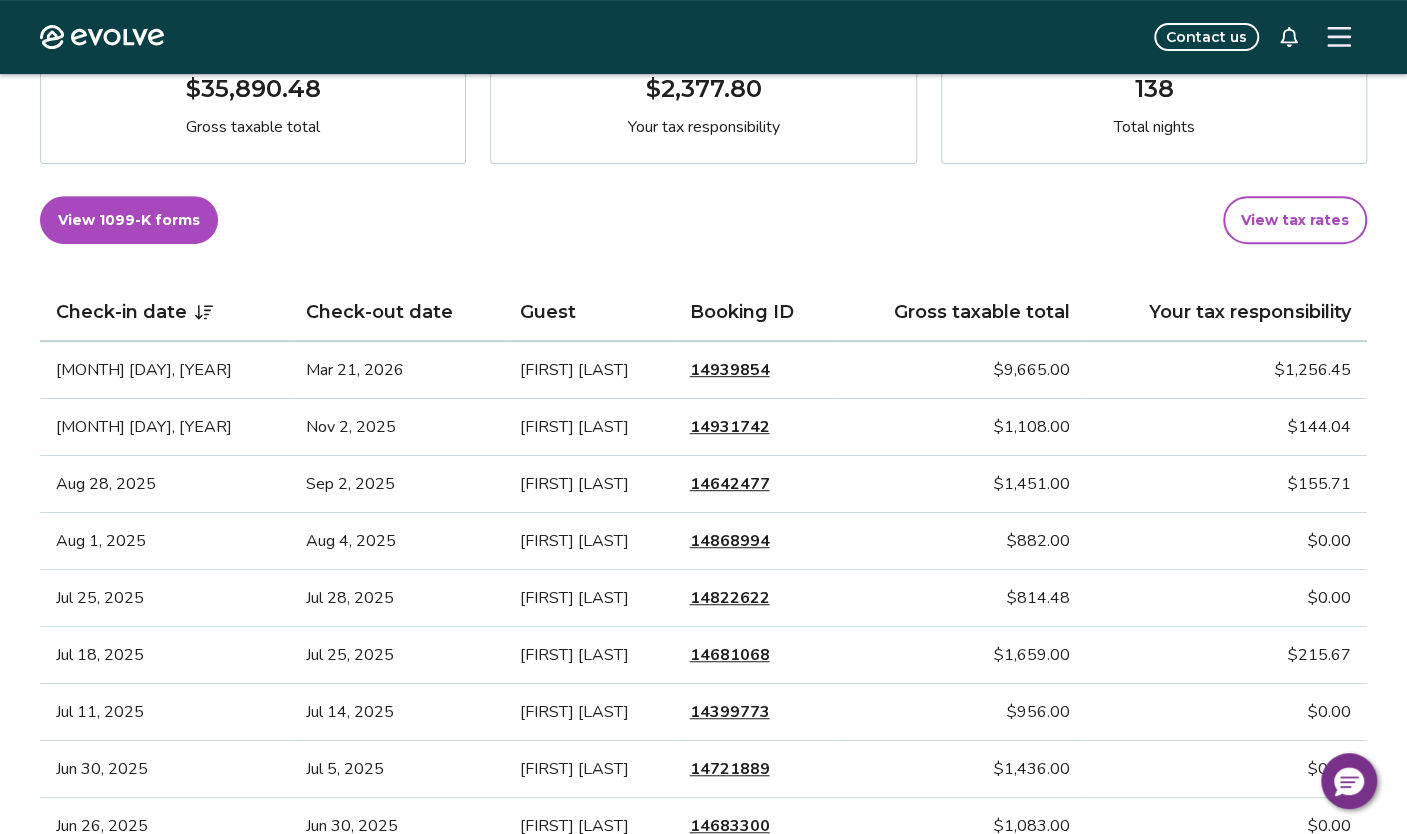 click on "[FIRST] [LAST]" at bounding box center (588, 541) 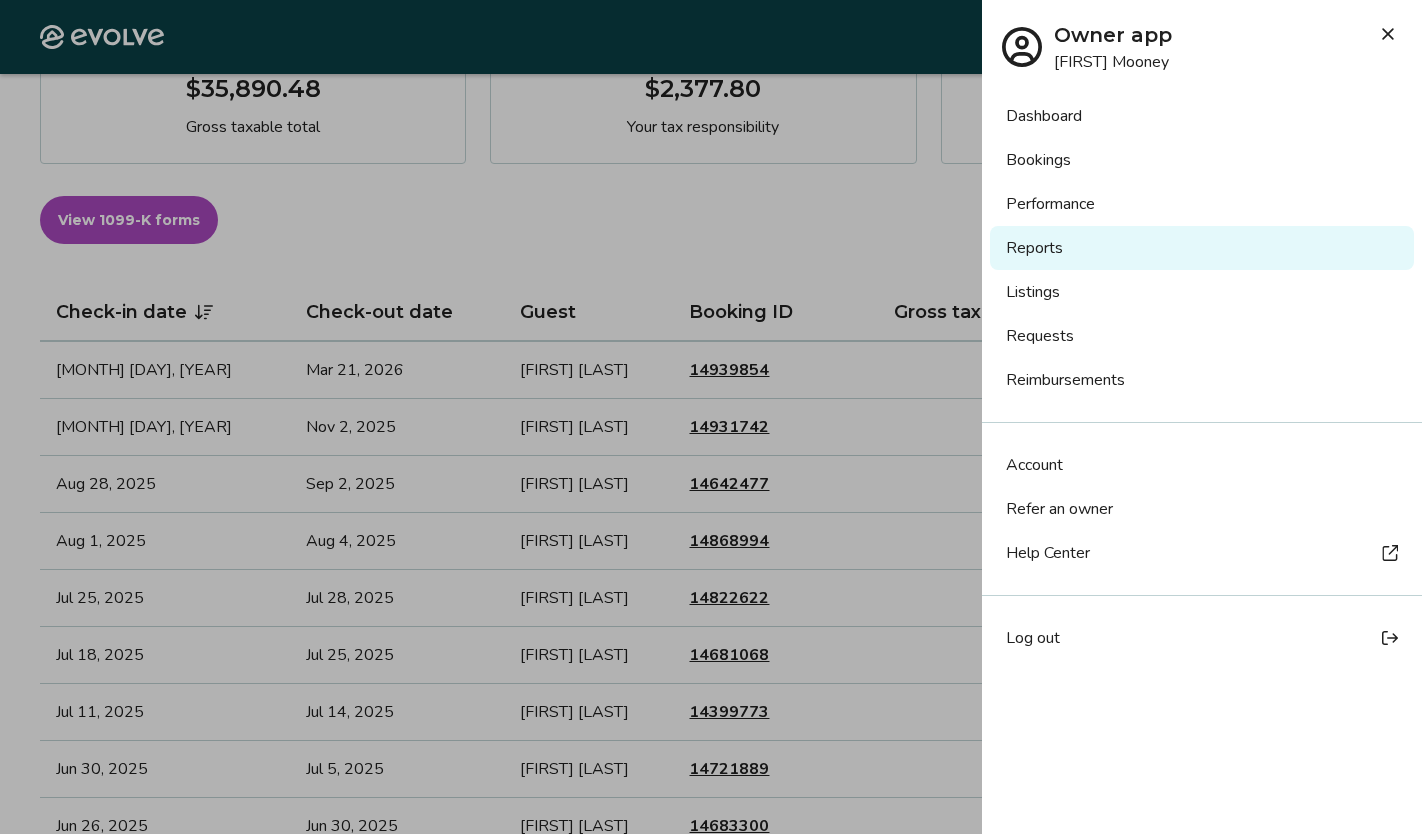 click on "Bookings" at bounding box center [1202, 160] 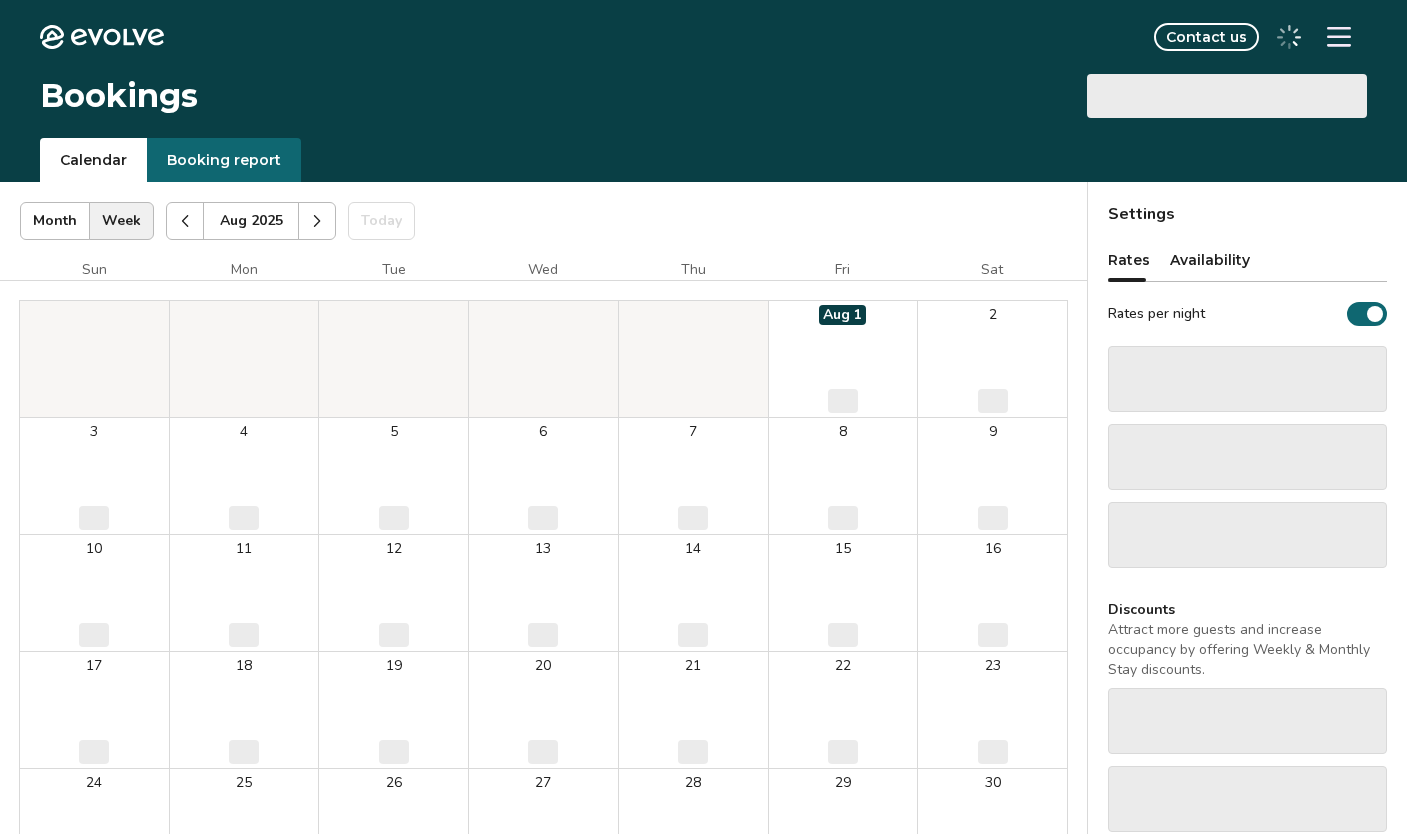 scroll, scrollTop: 0, scrollLeft: 0, axis: both 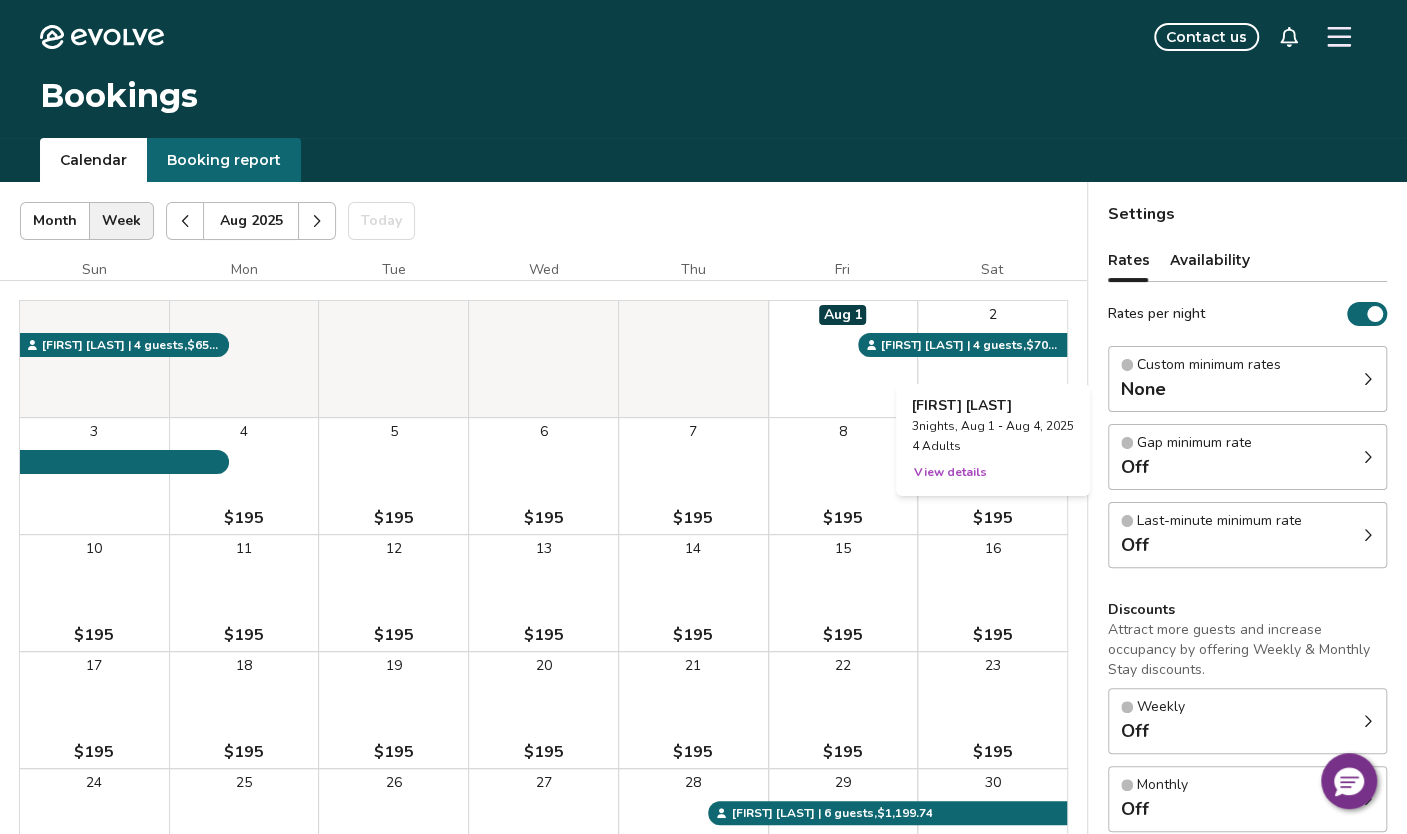 click on "2" at bounding box center (992, 359) 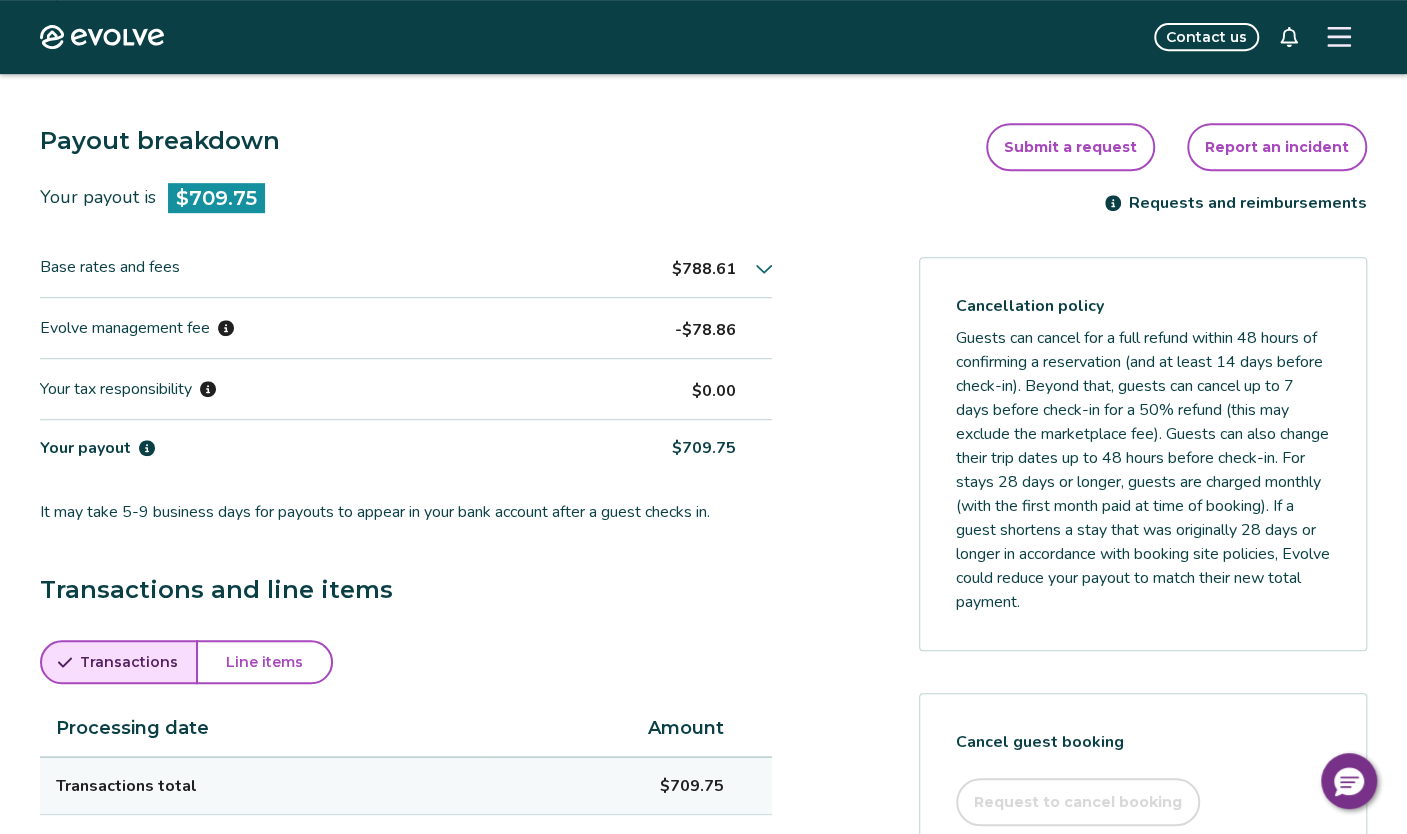 scroll, scrollTop: 492, scrollLeft: 0, axis: vertical 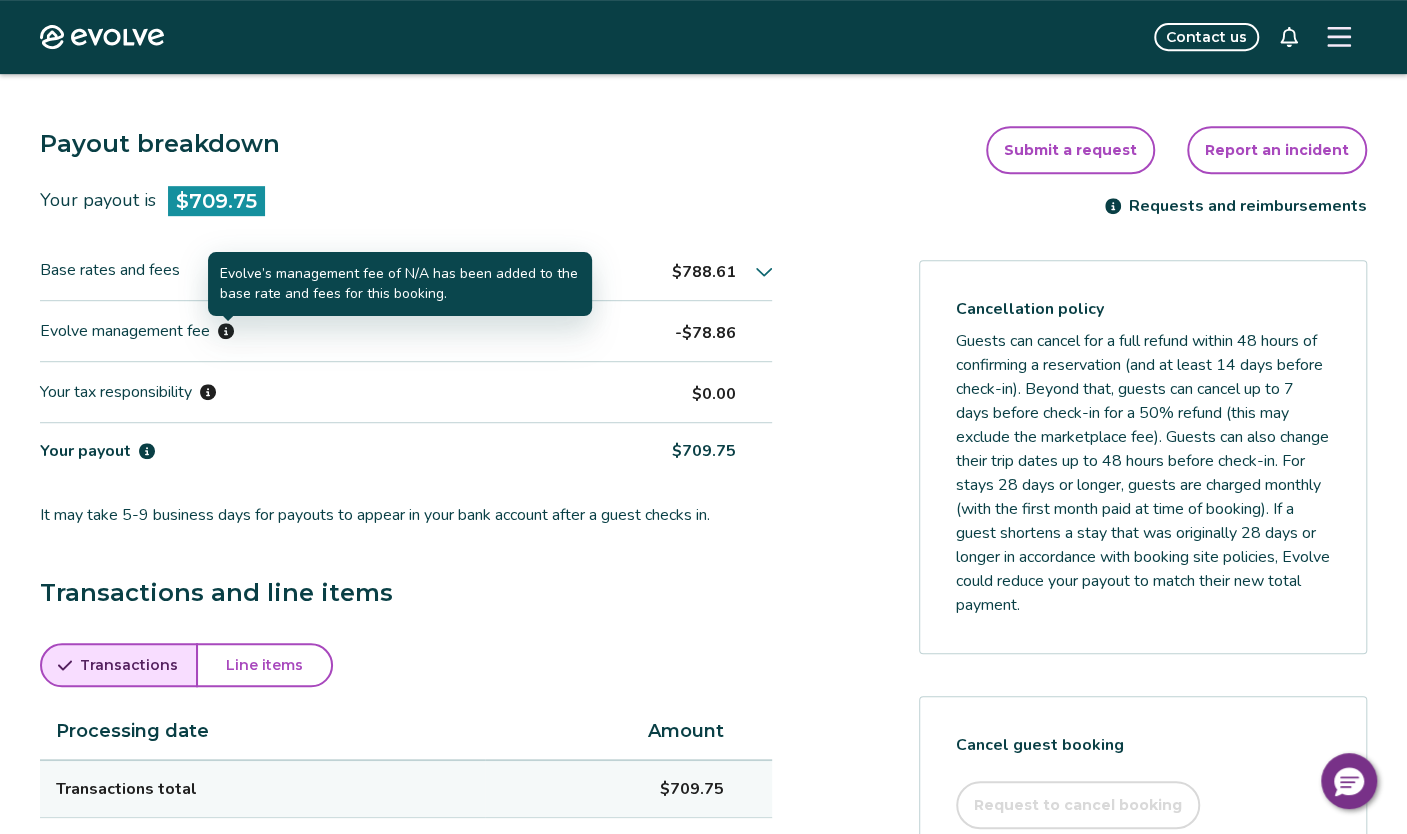 click 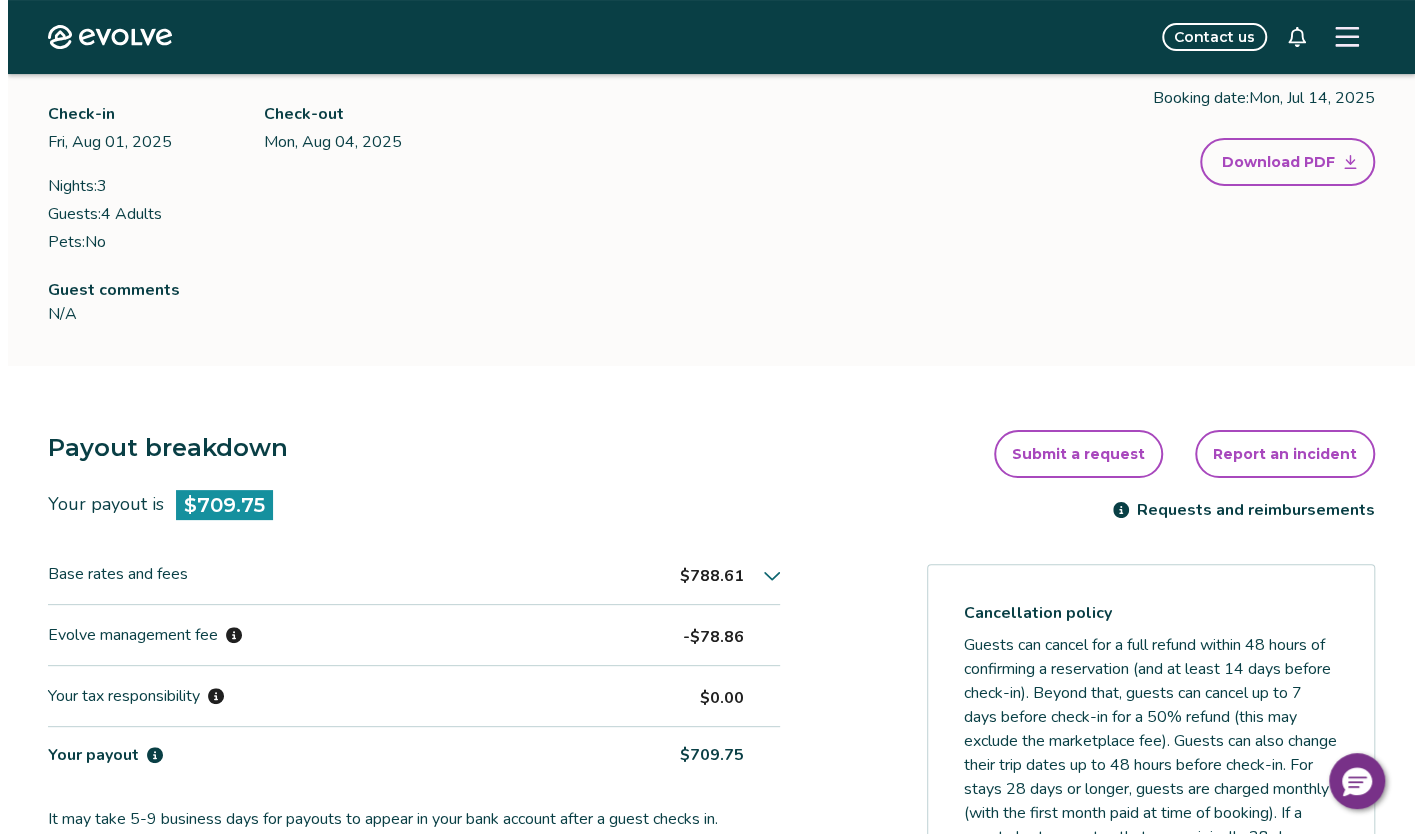 scroll, scrollTop: 186, scrollLeft: 0, axis: vertical 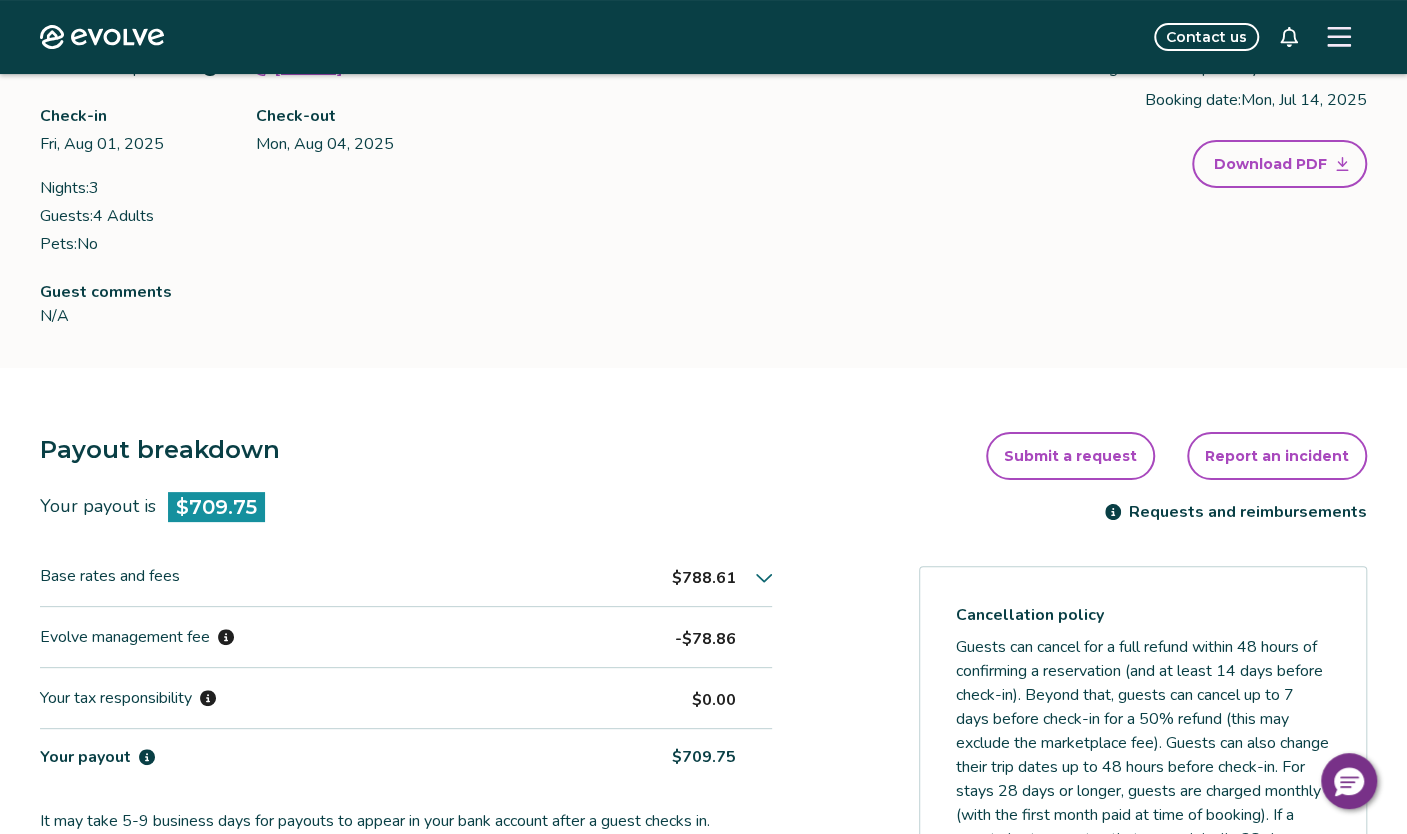 click at bounding box center [1339, 37] 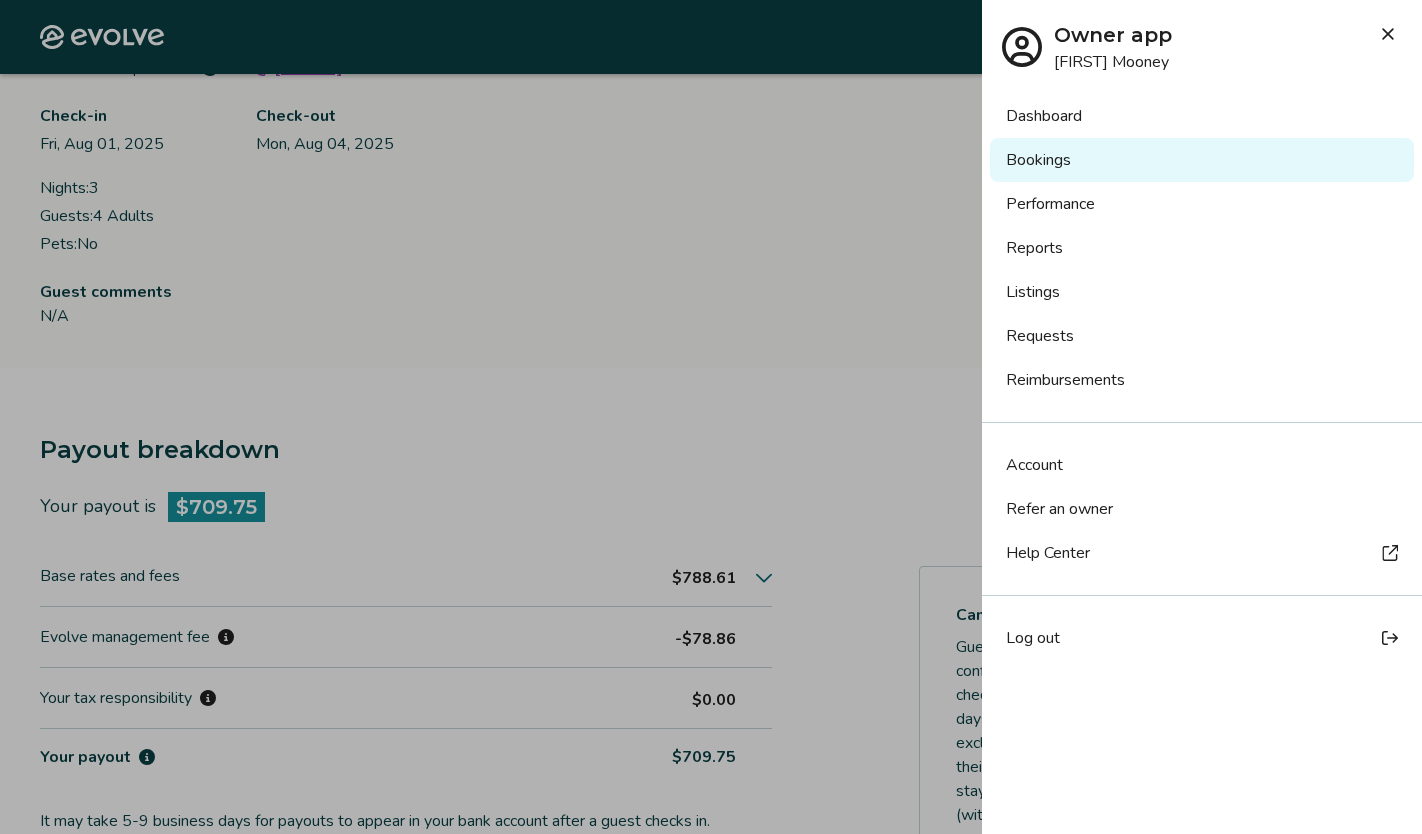 click on "Dashboard" at bounding box center [1202, 116] 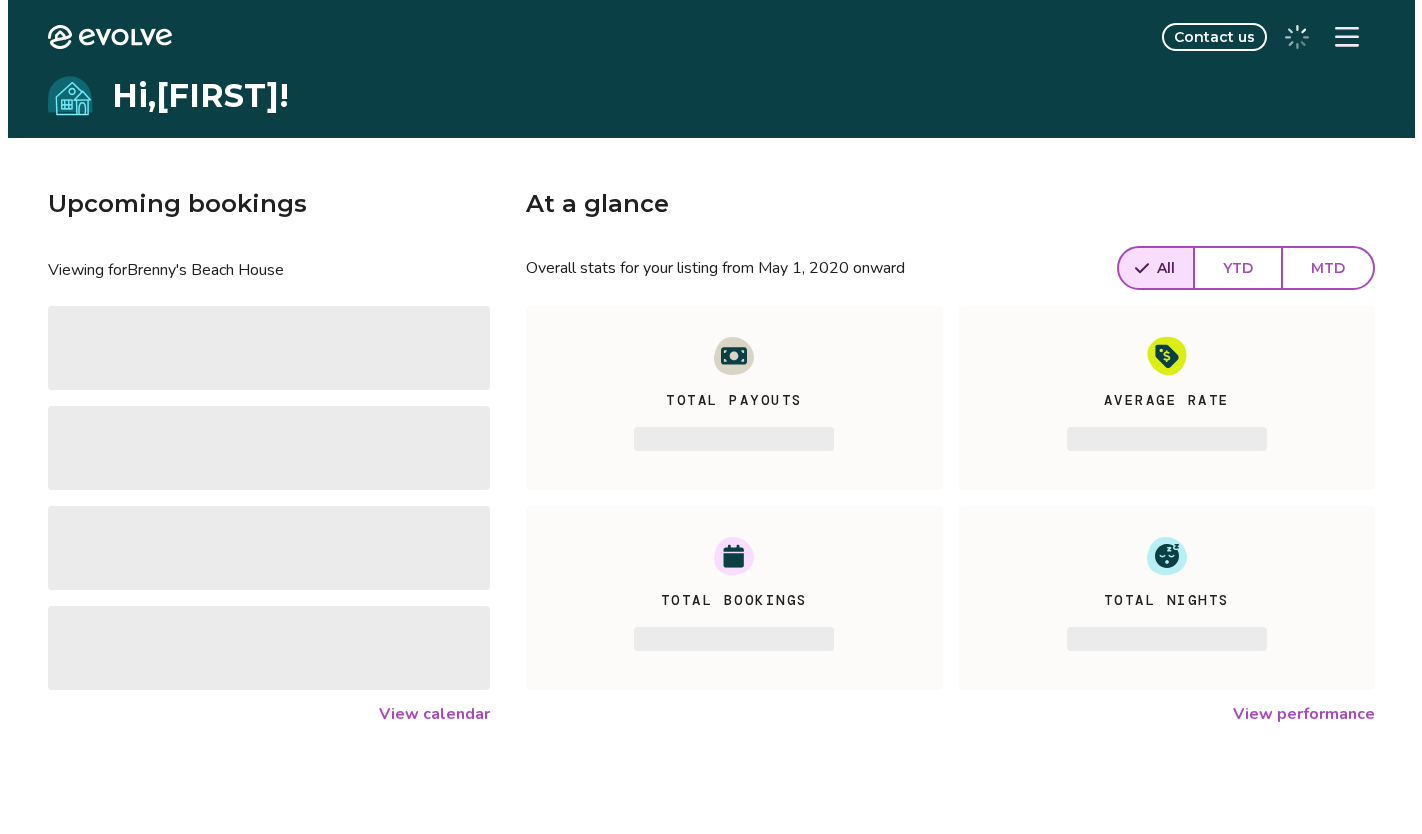 scroll, scrollTop: 0, scrollLeft: 0, axis: both 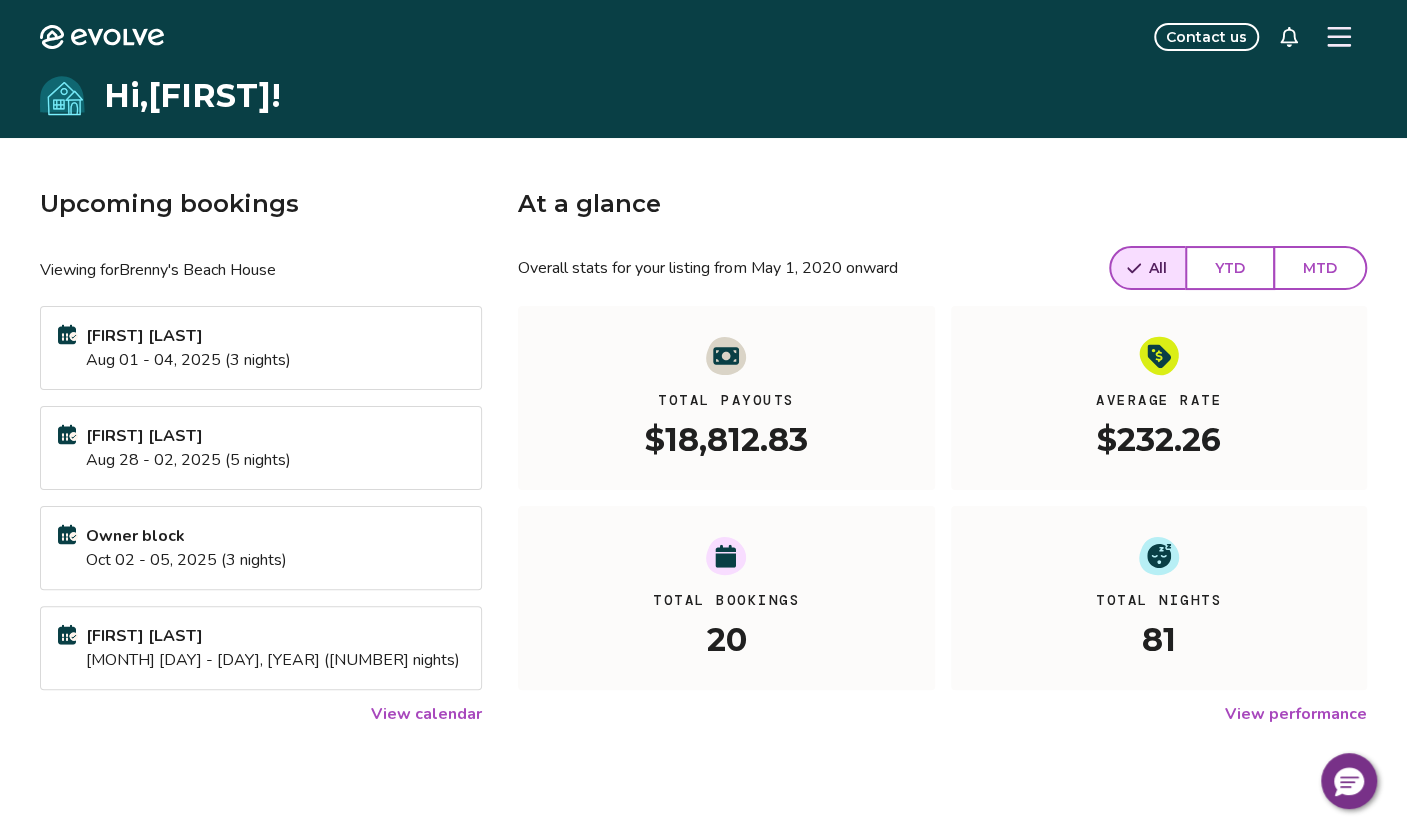 click 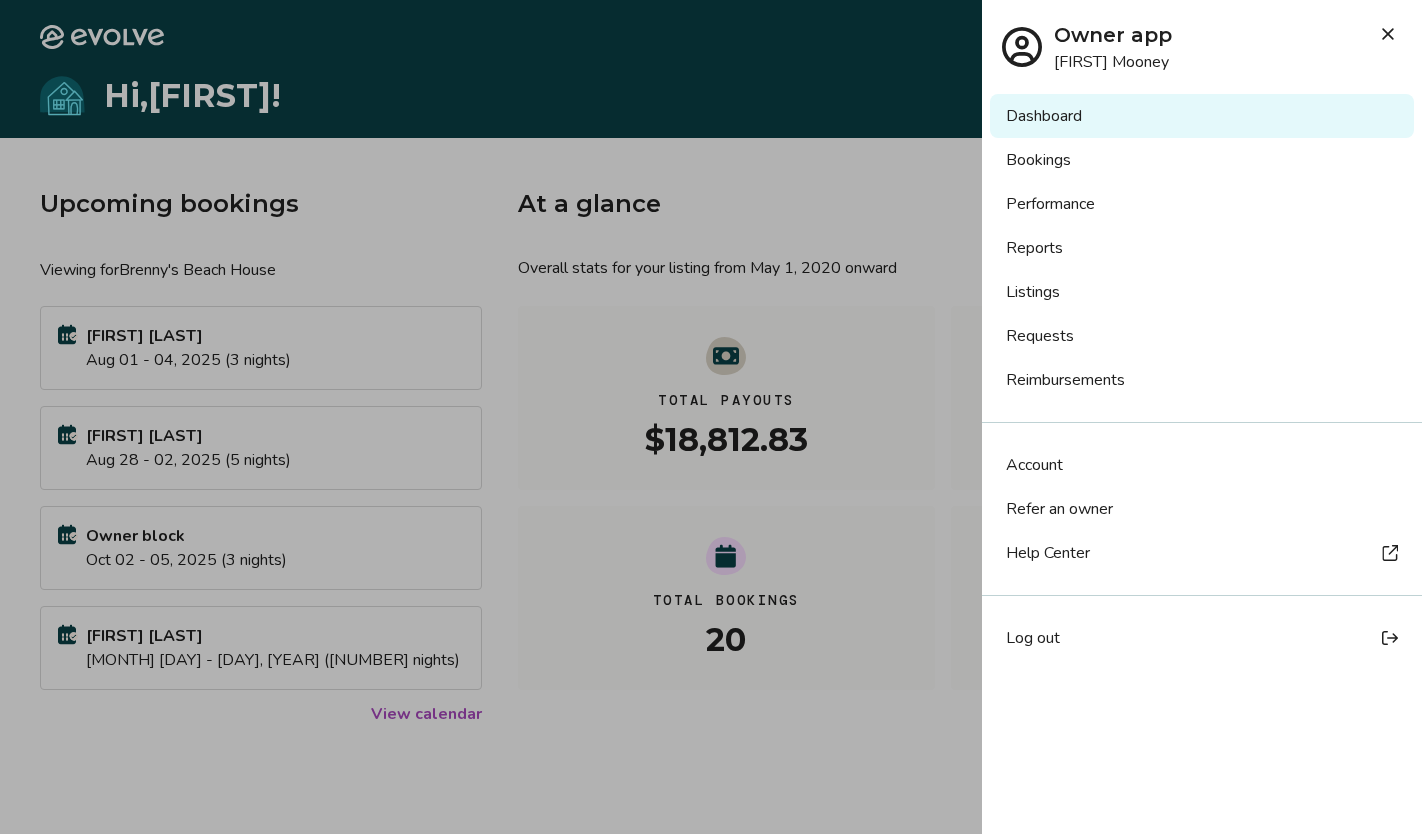 click on "Bookings" at bounding box center (1202, 160) 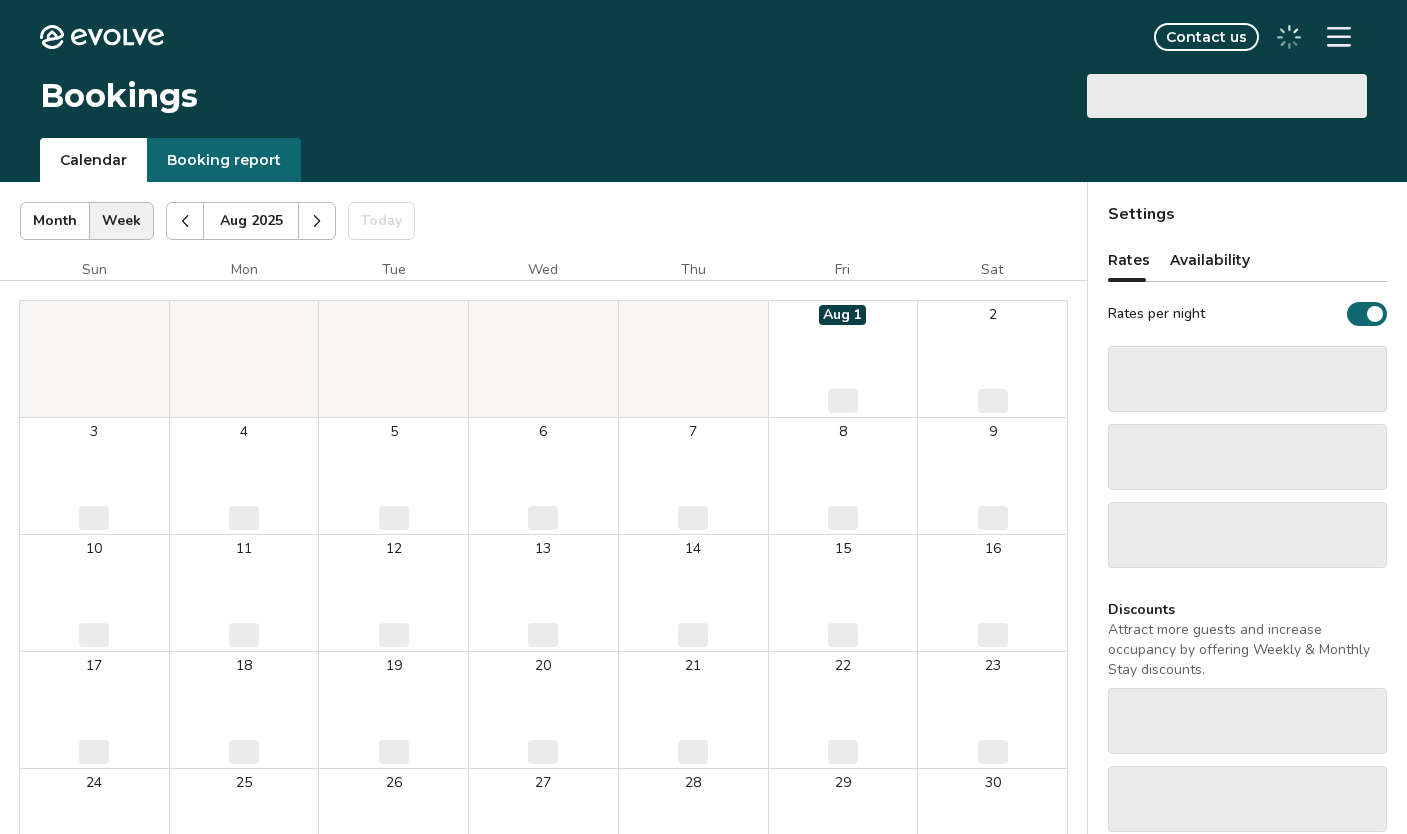 scroll, scrollTop: 0, scrollLeft: 0, axis: both 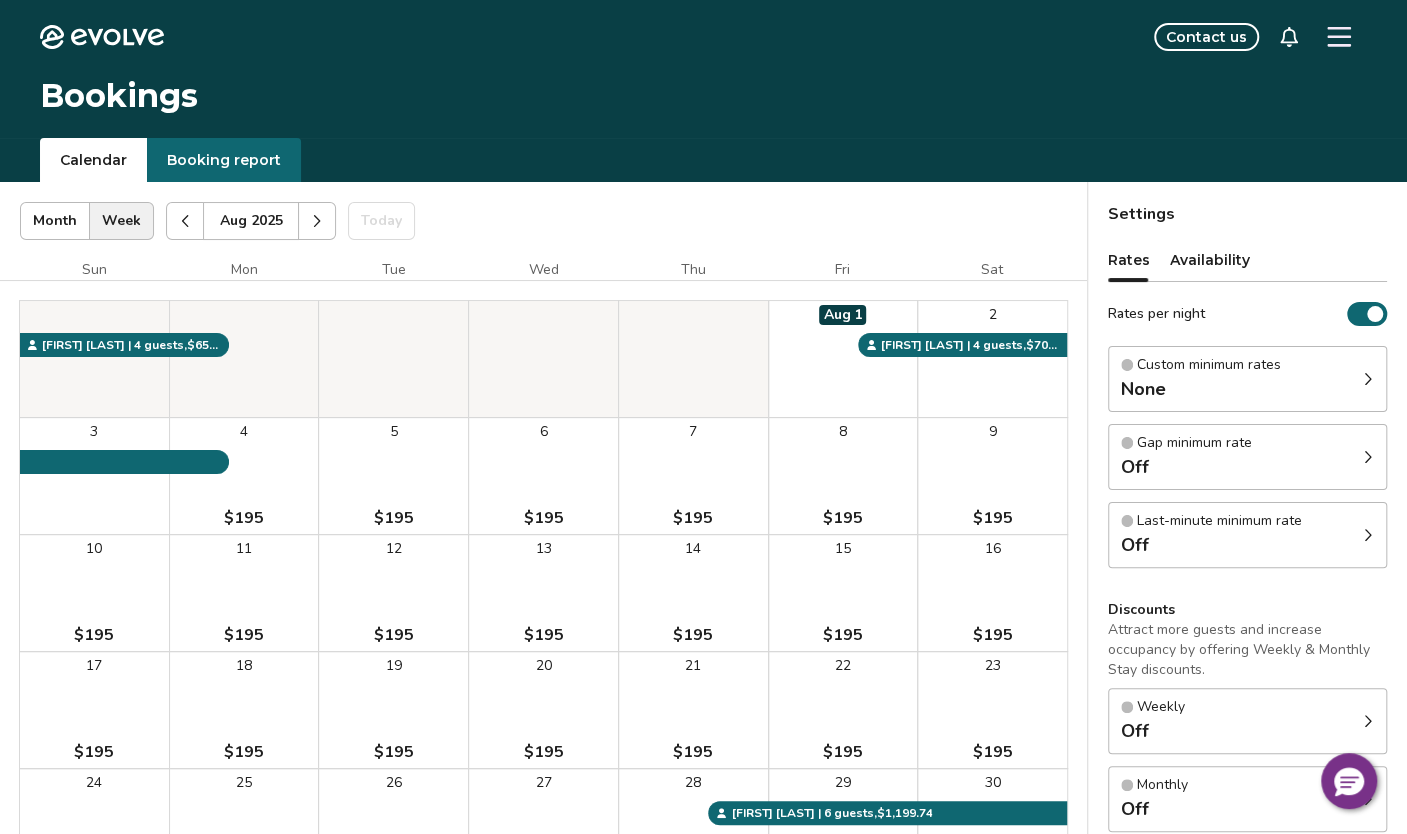 click 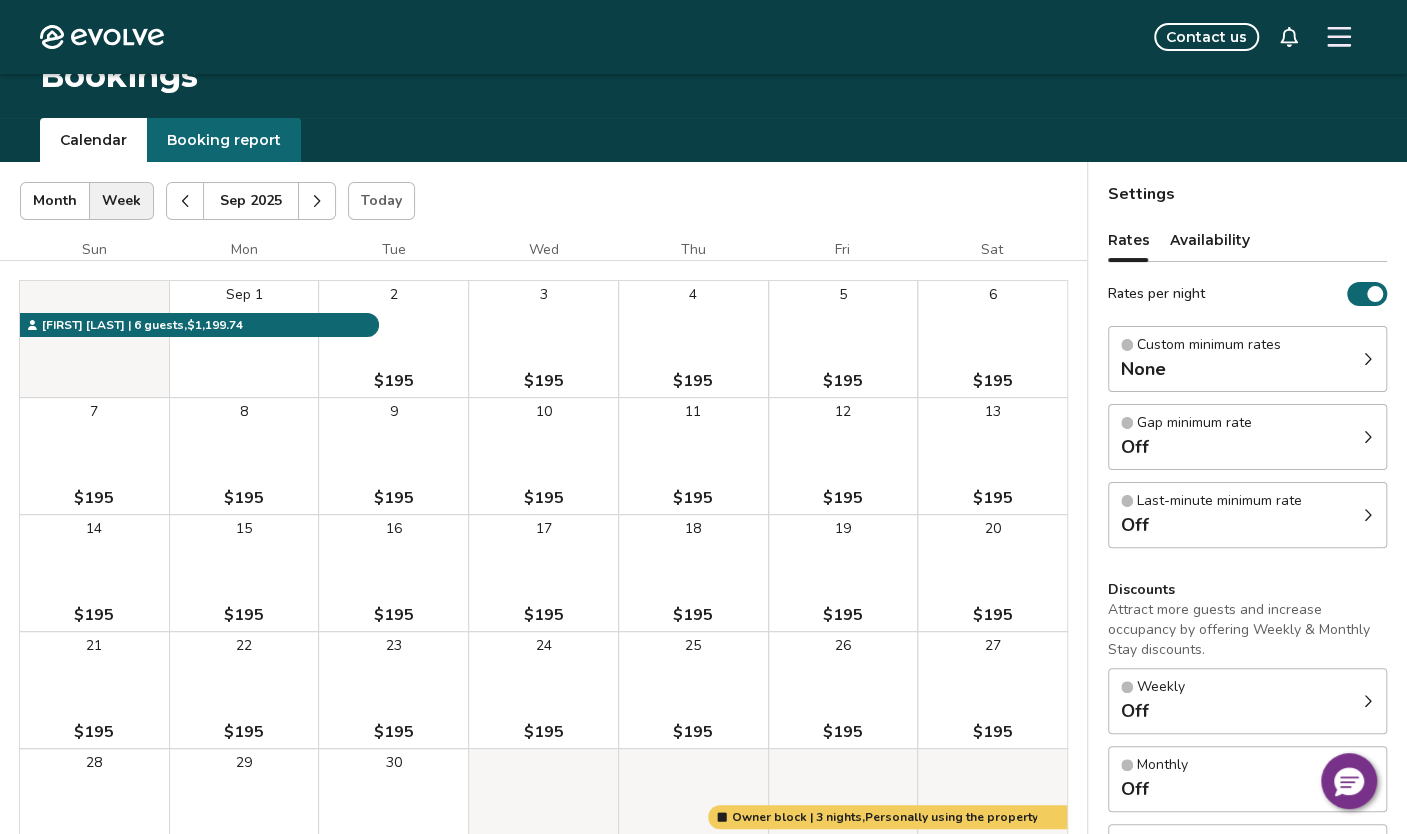 scroll, scrollTop: 20, scrollLeft: 0, axis: vertical 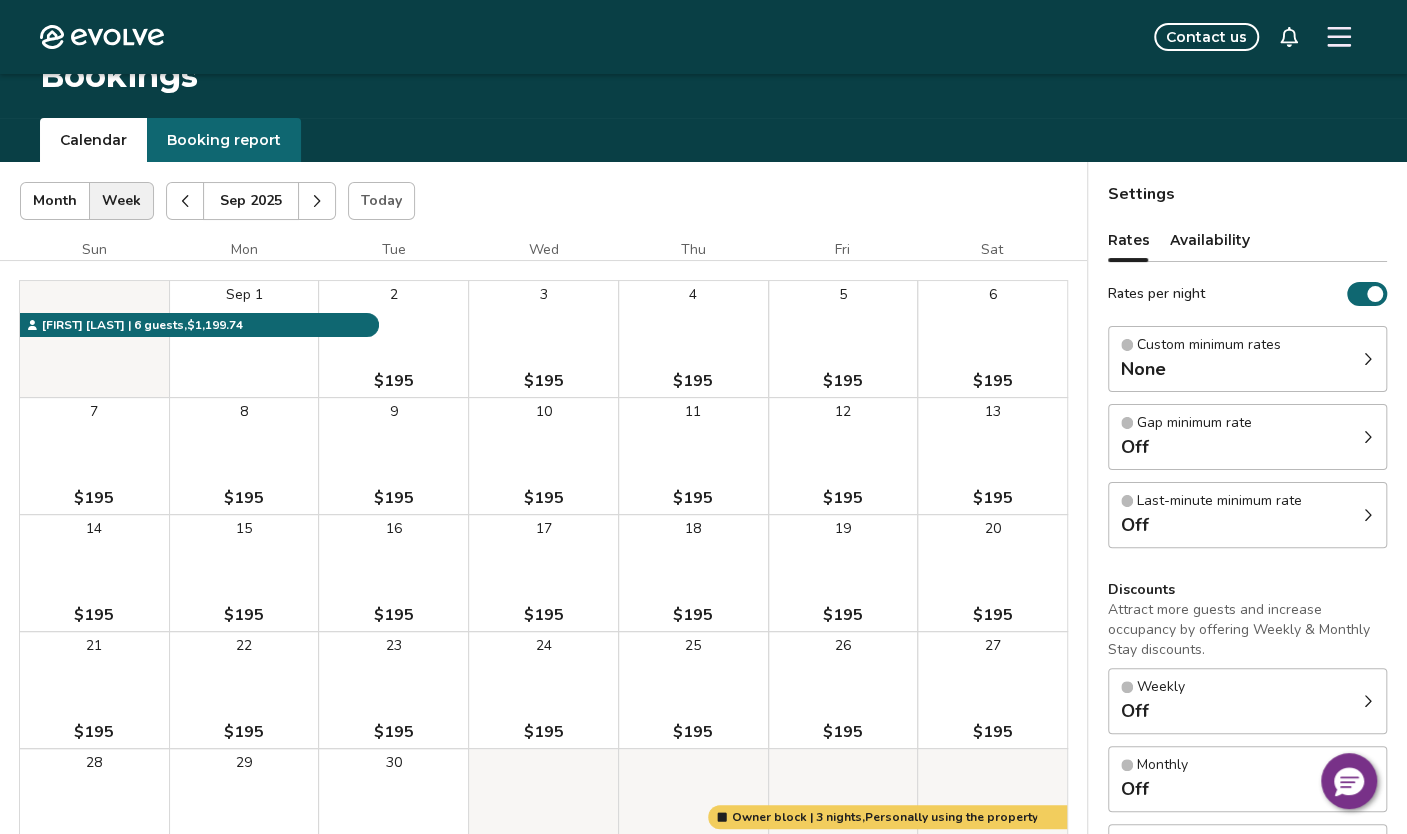 click 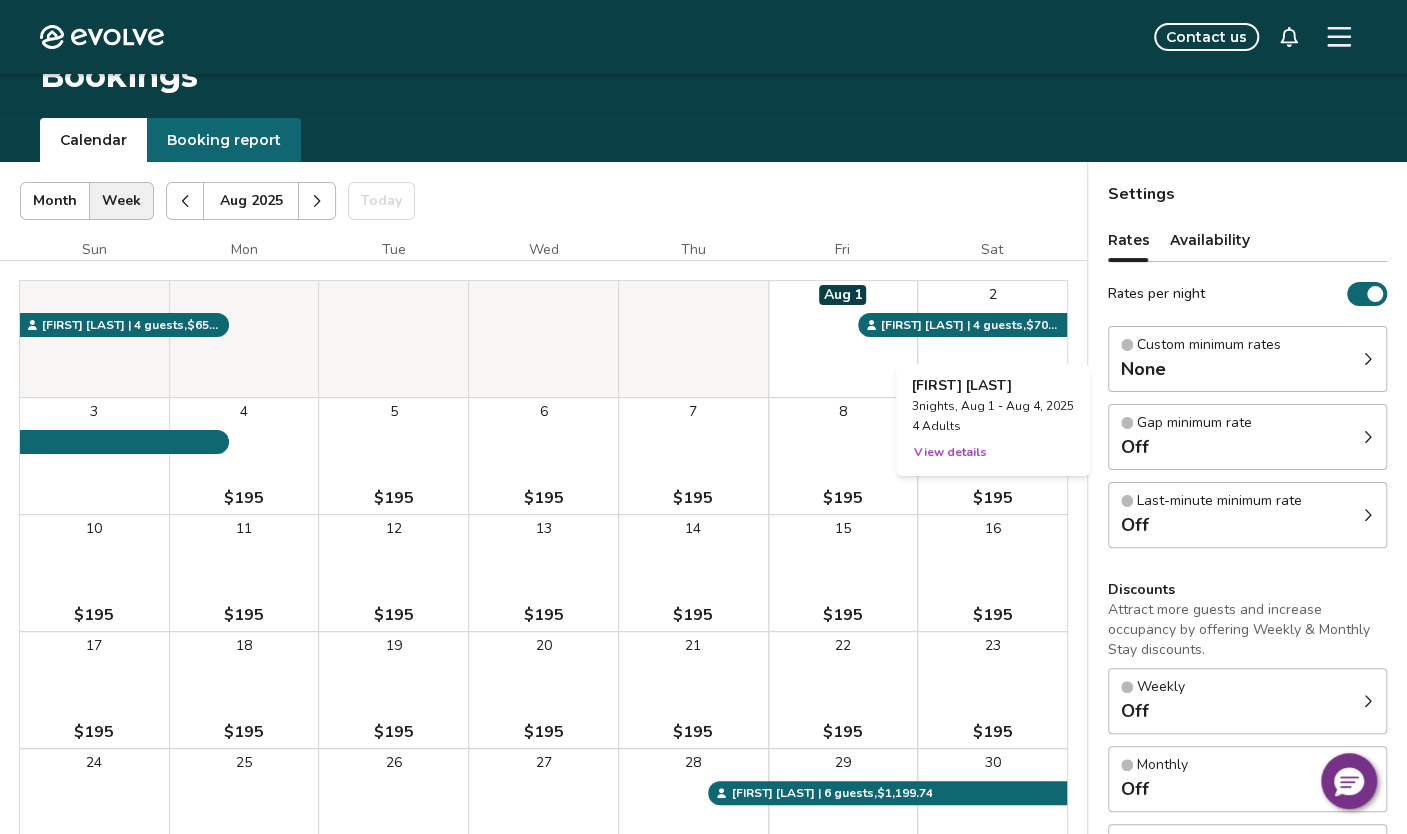 click on "View details" at bounding box center [950, 452] 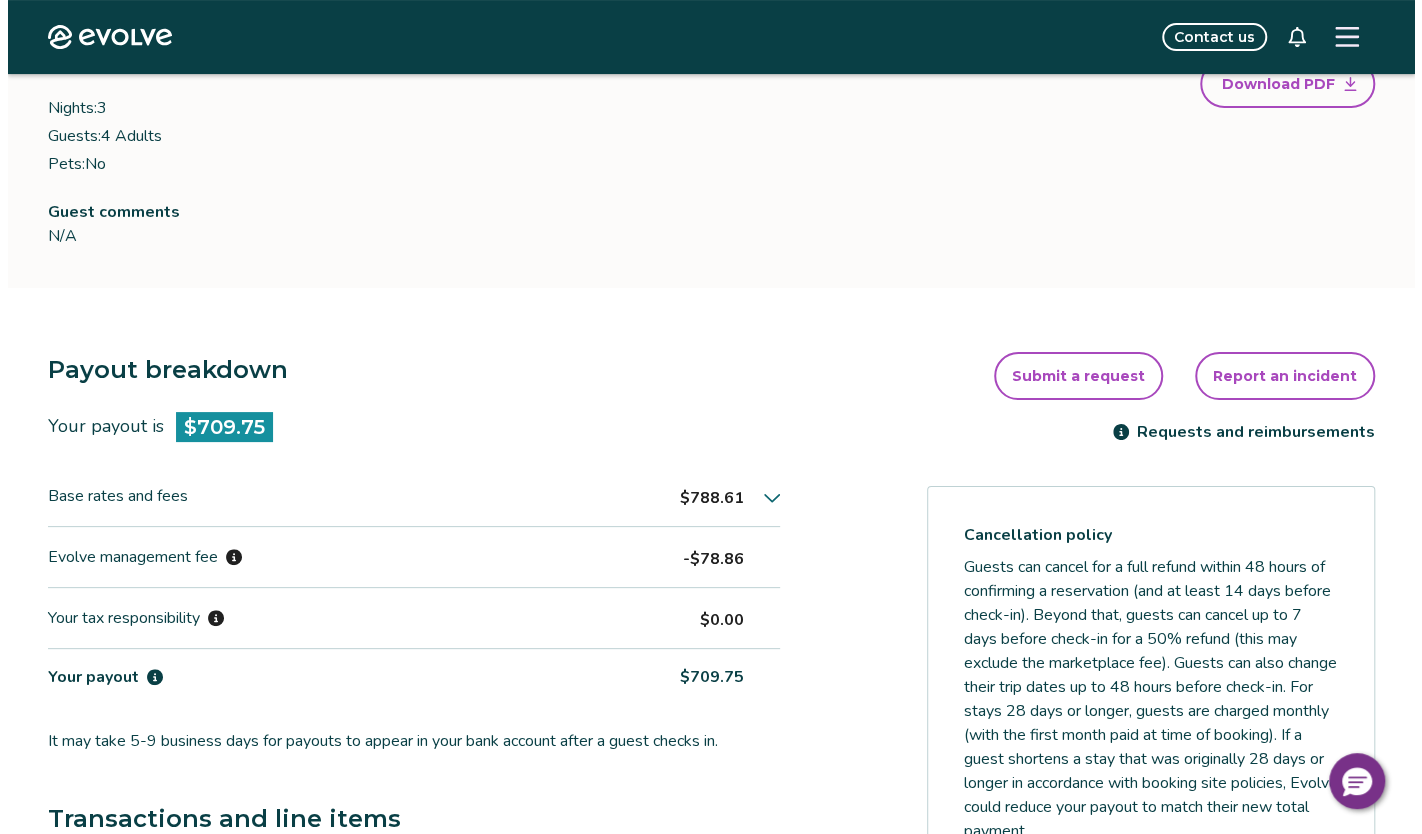 scroll, scrollTop: 266, scrollLeft: 0, axis: vertical 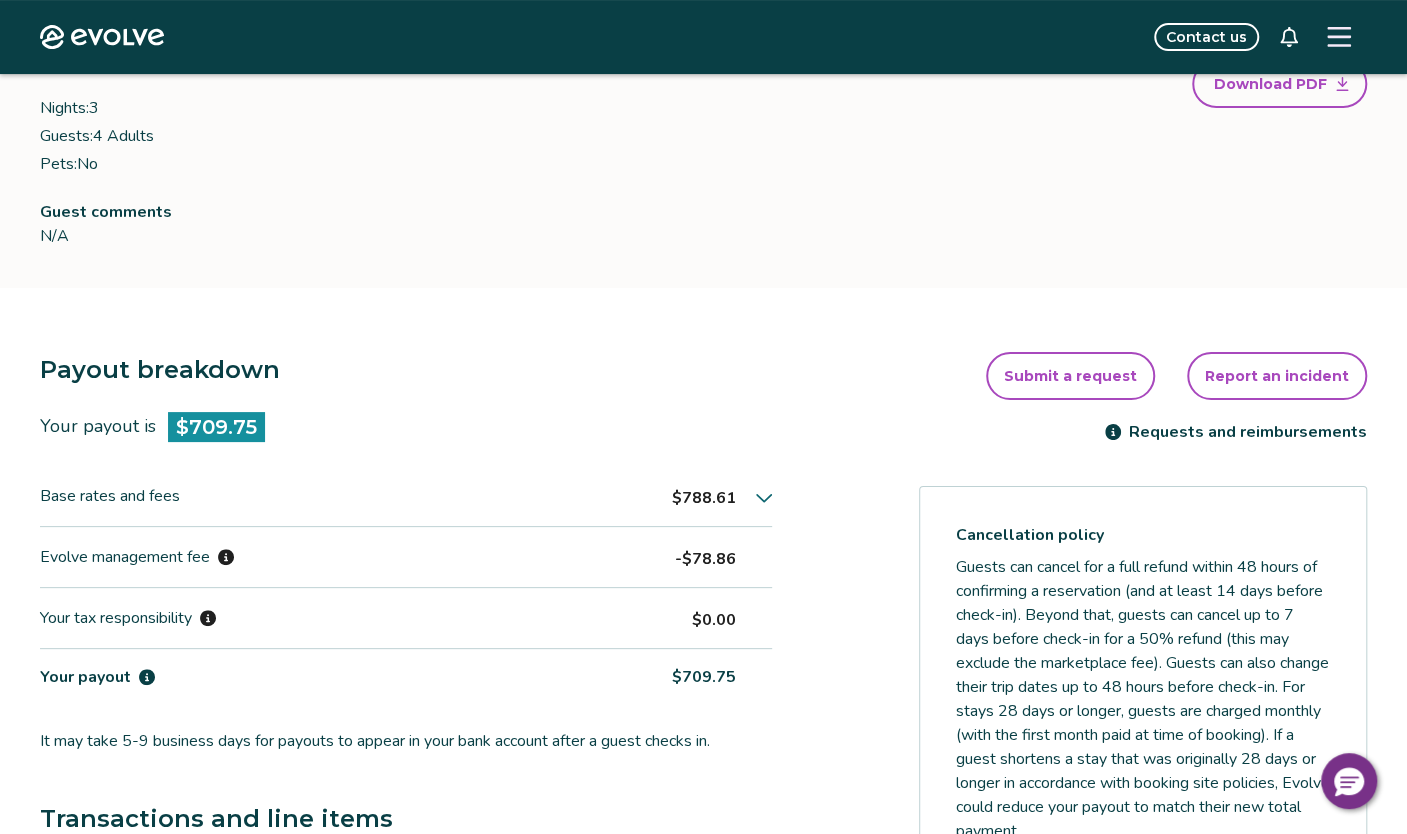 click at bounding box center [1339, 37] 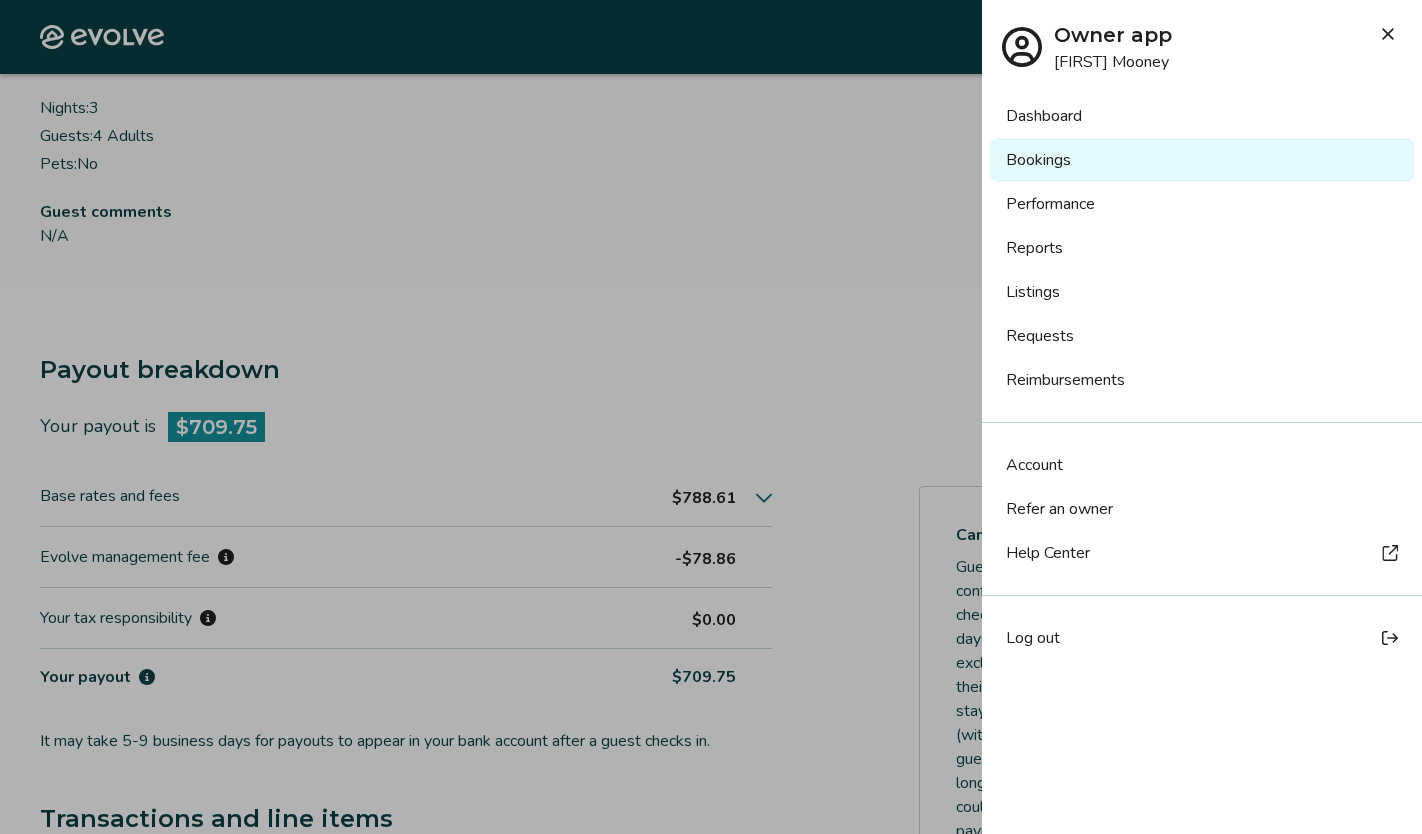 click on "Dashboard" at bounding box center (1202, 116) 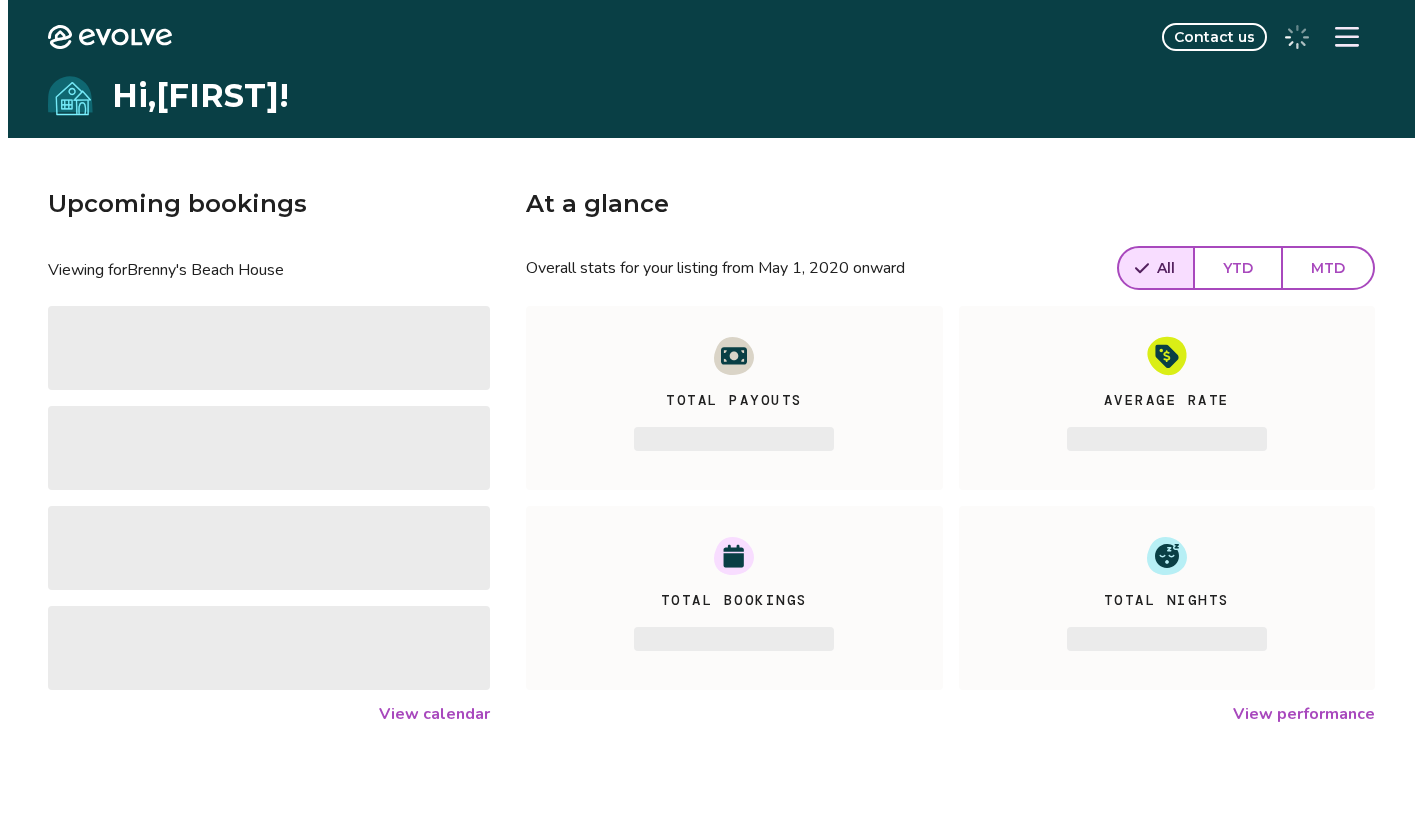 scroll, scrollTop: 0, scrollLeft: 0, axis: both 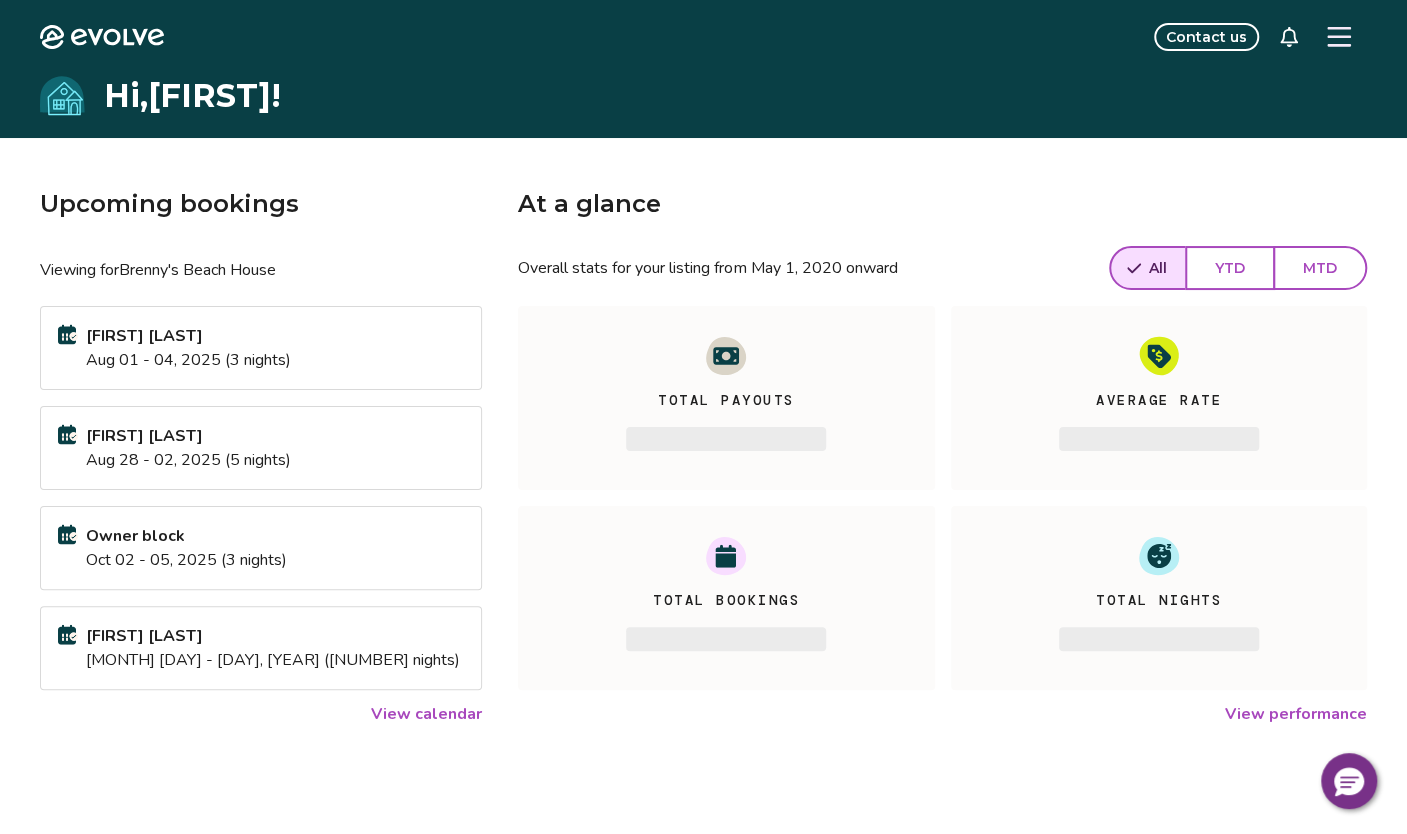 click 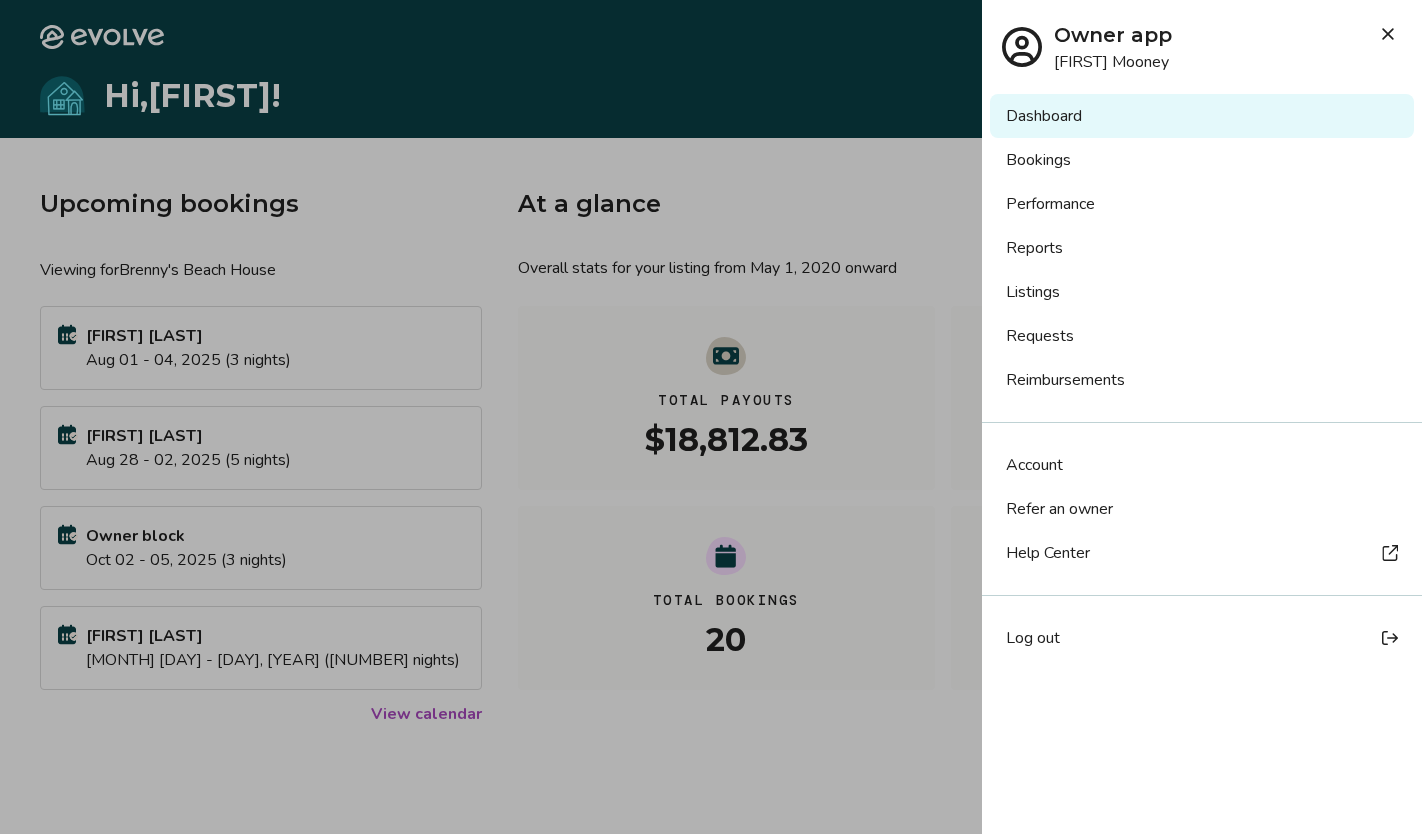 click on "Dashboard" at bounding box center [1202, 116] 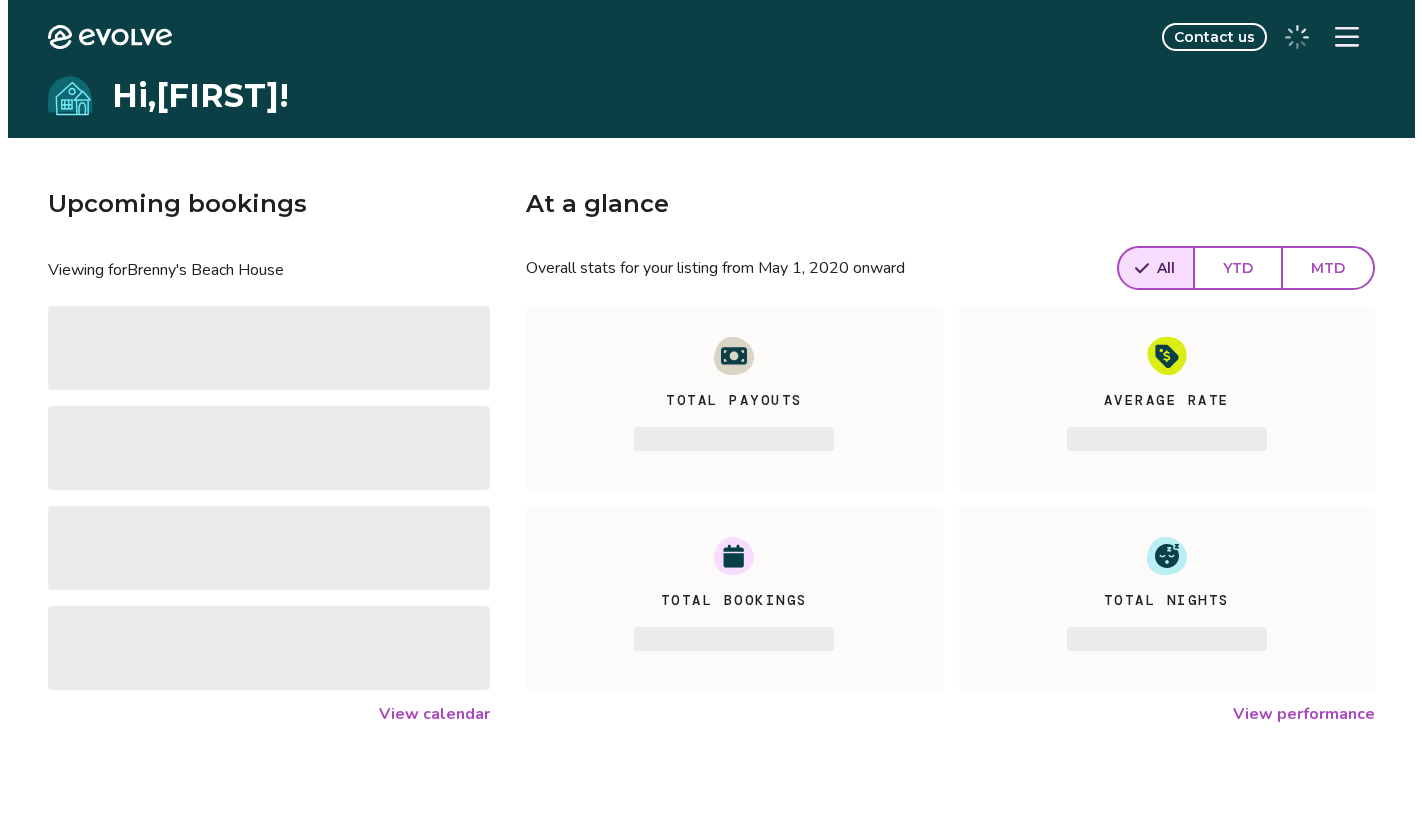 scroll, scrollTop: 0, scrollLeft: 0, axis: both 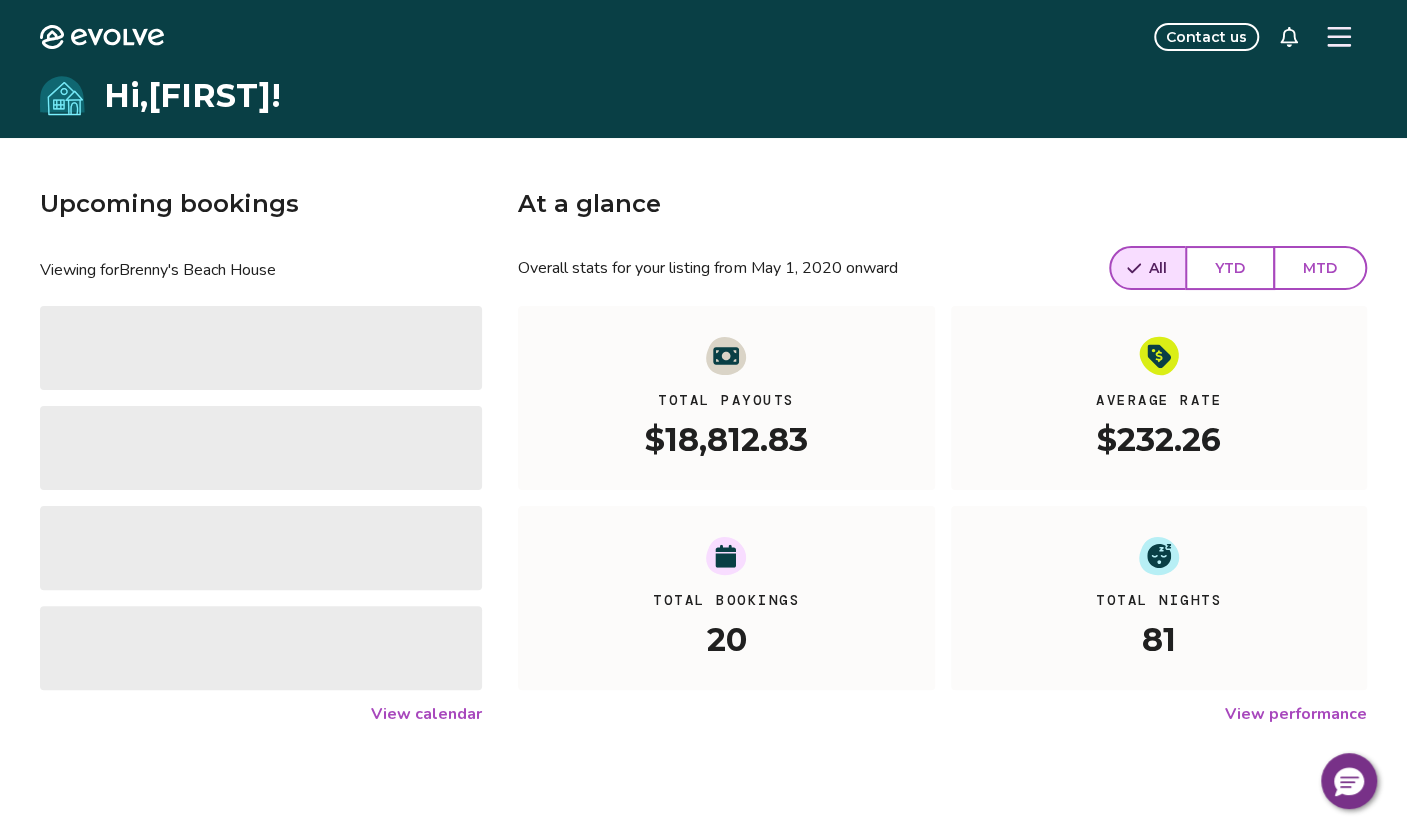 click 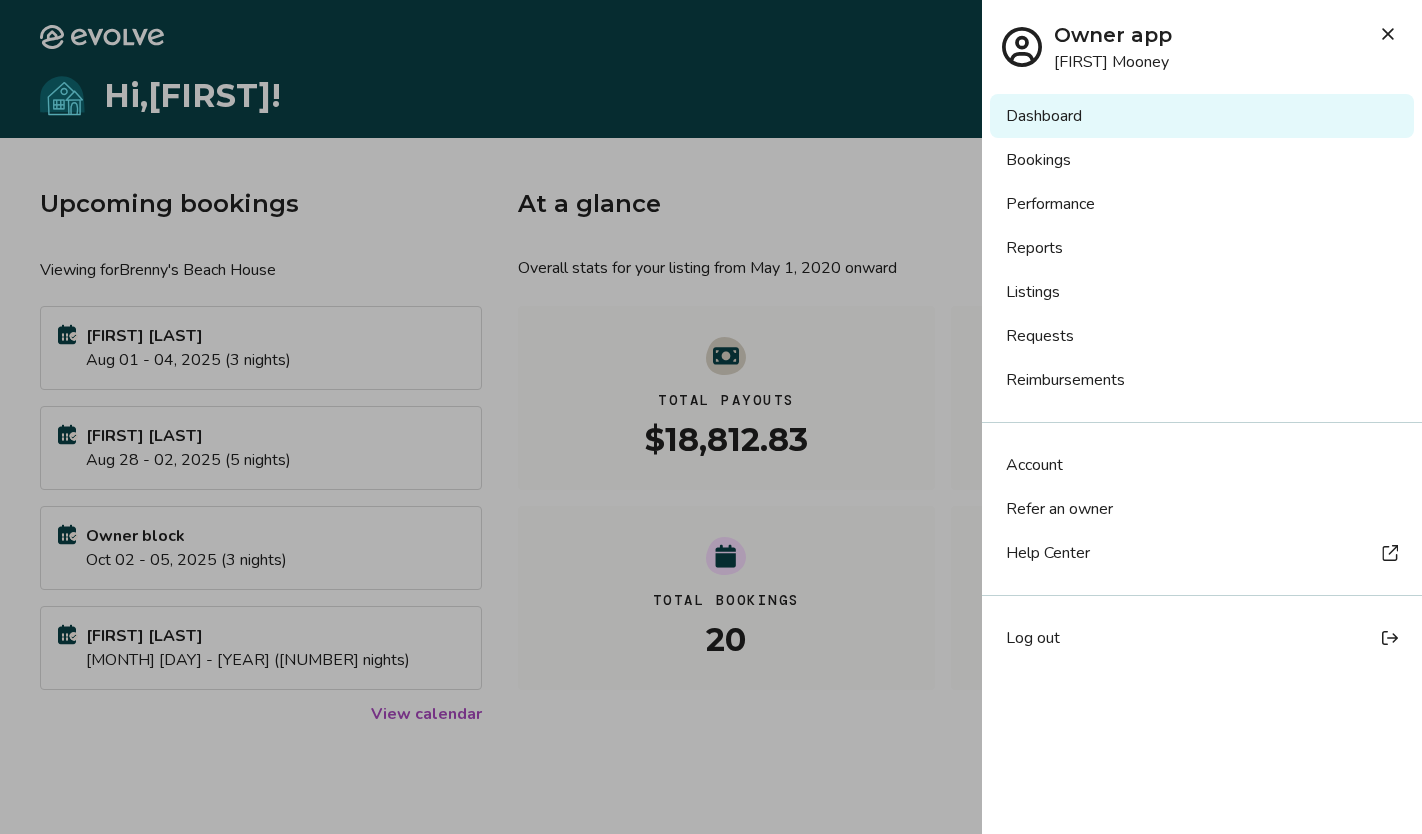 click on "Dashboard" at bounding box center (1202, 116) 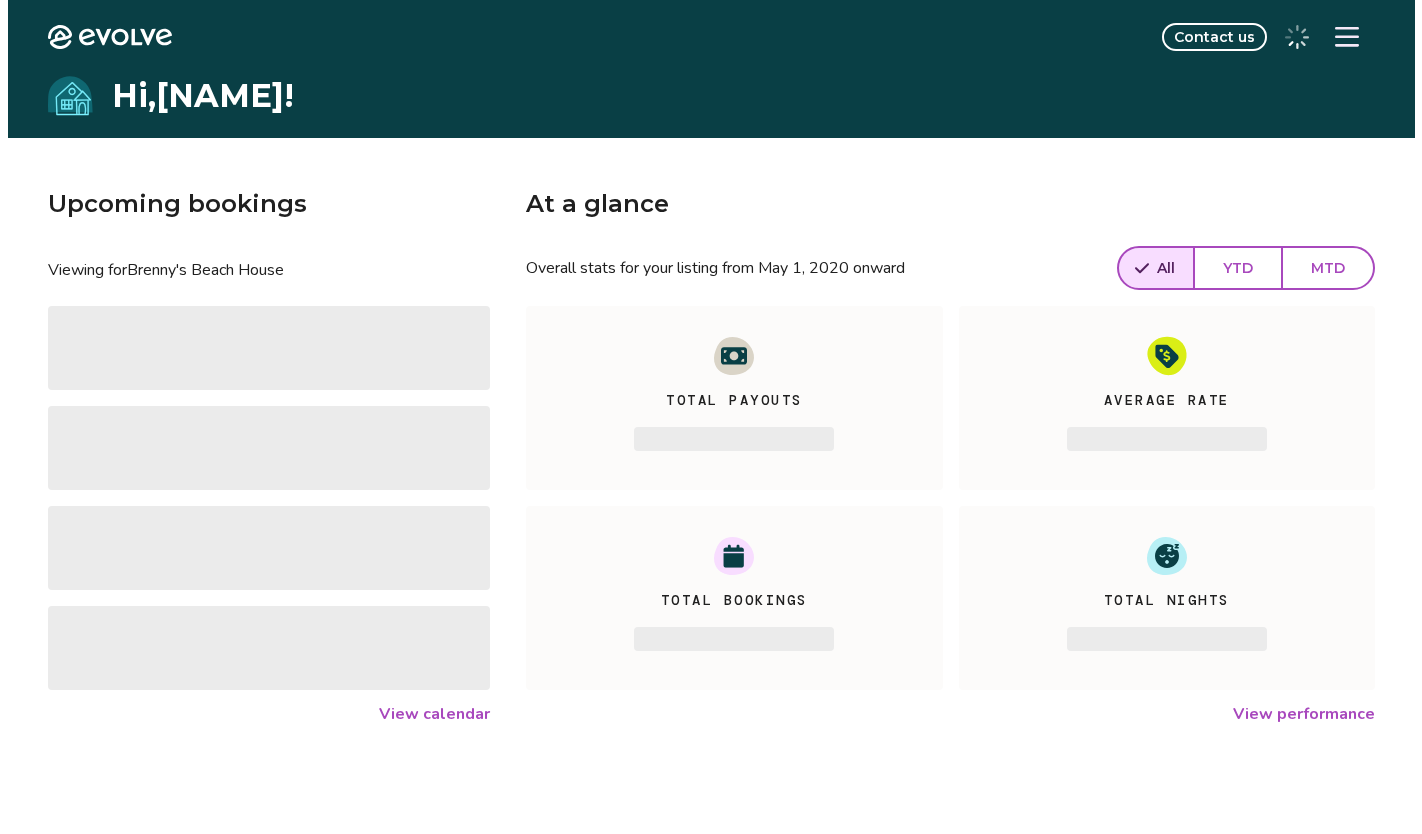 scroll, scrollTop: 0, scrollLeft: 0, axis: both 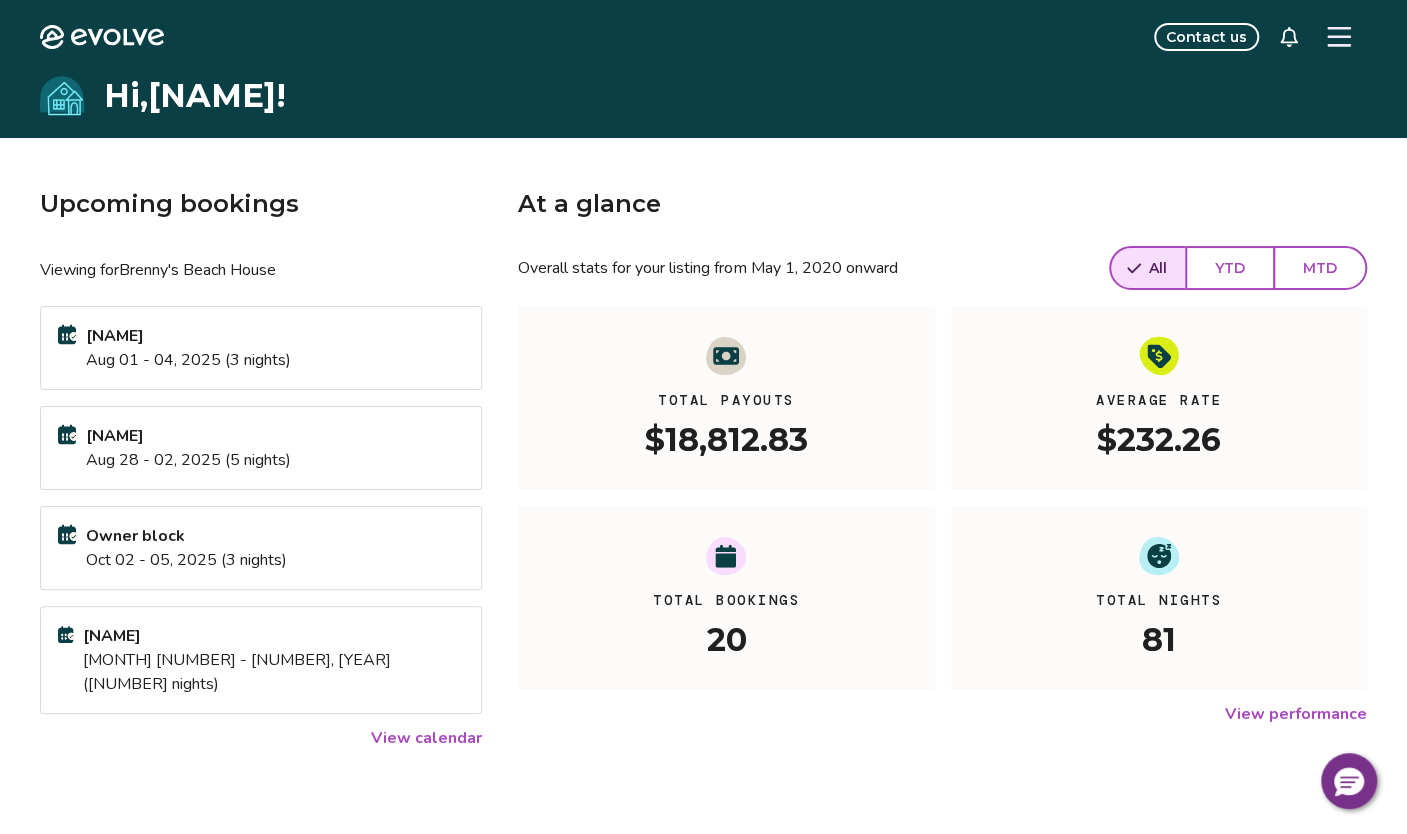 click 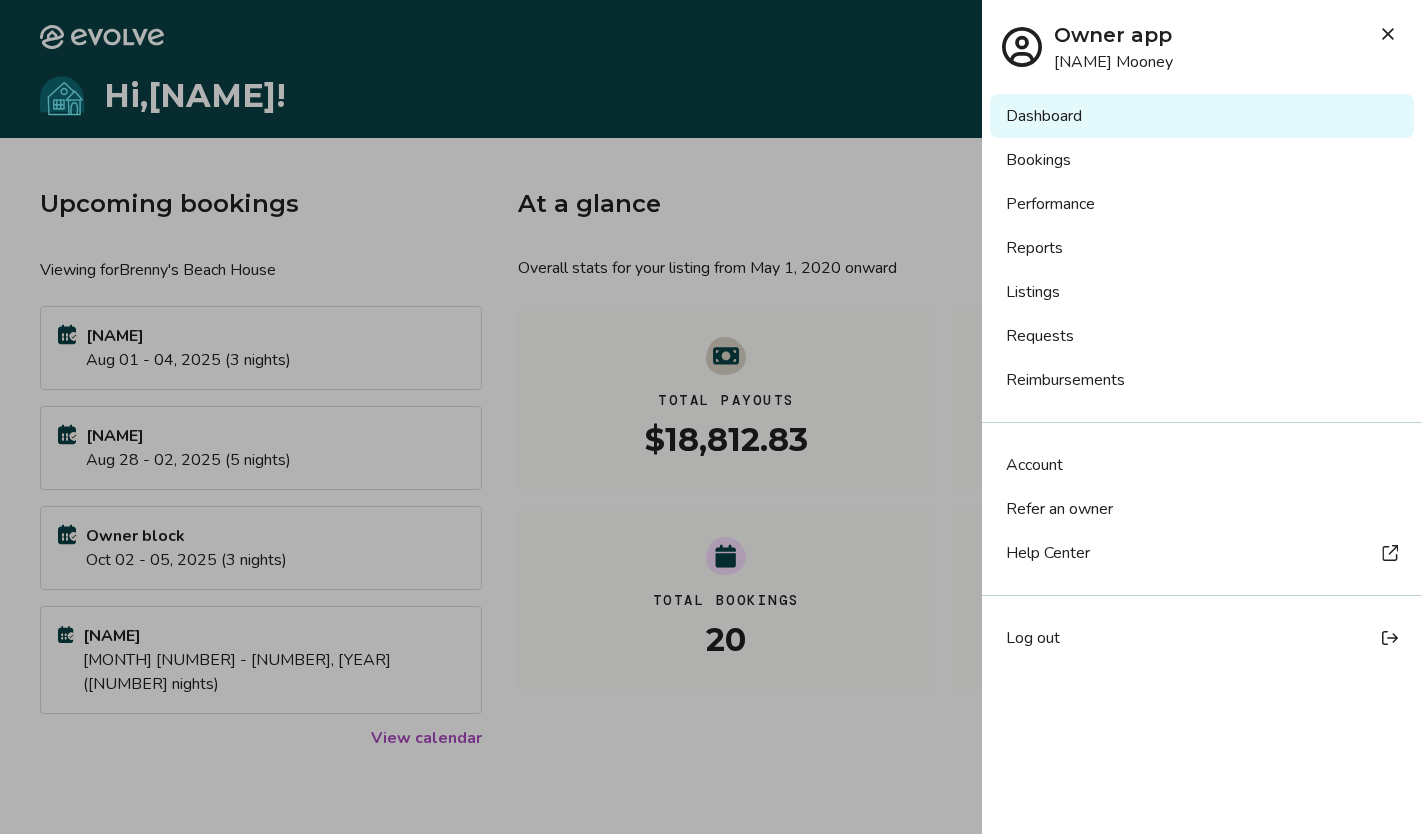 click on "Bookings" at bounding box center [1202, 160] 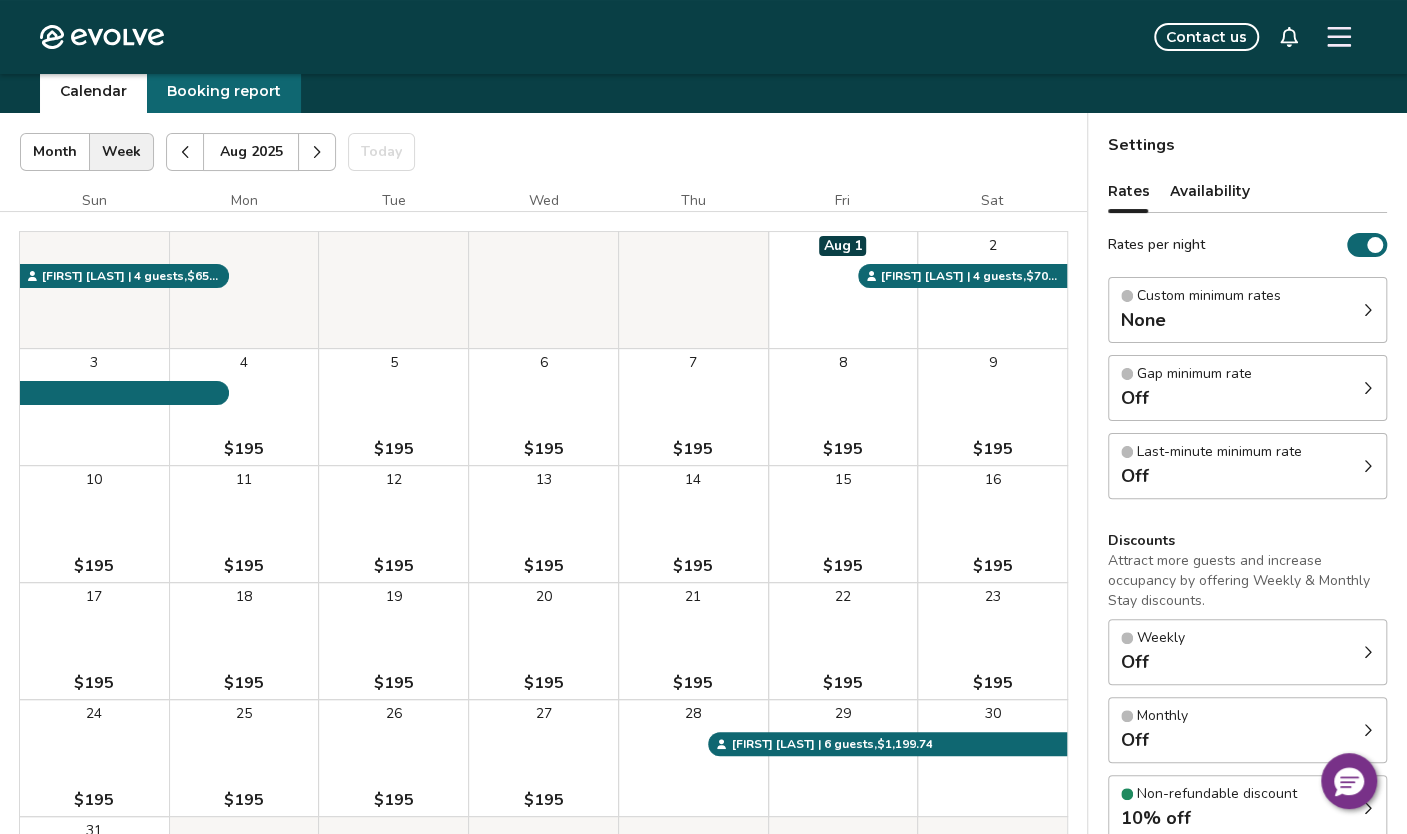 scroll, scrollTop: 16, scrollLeft: 0, axis: vertical 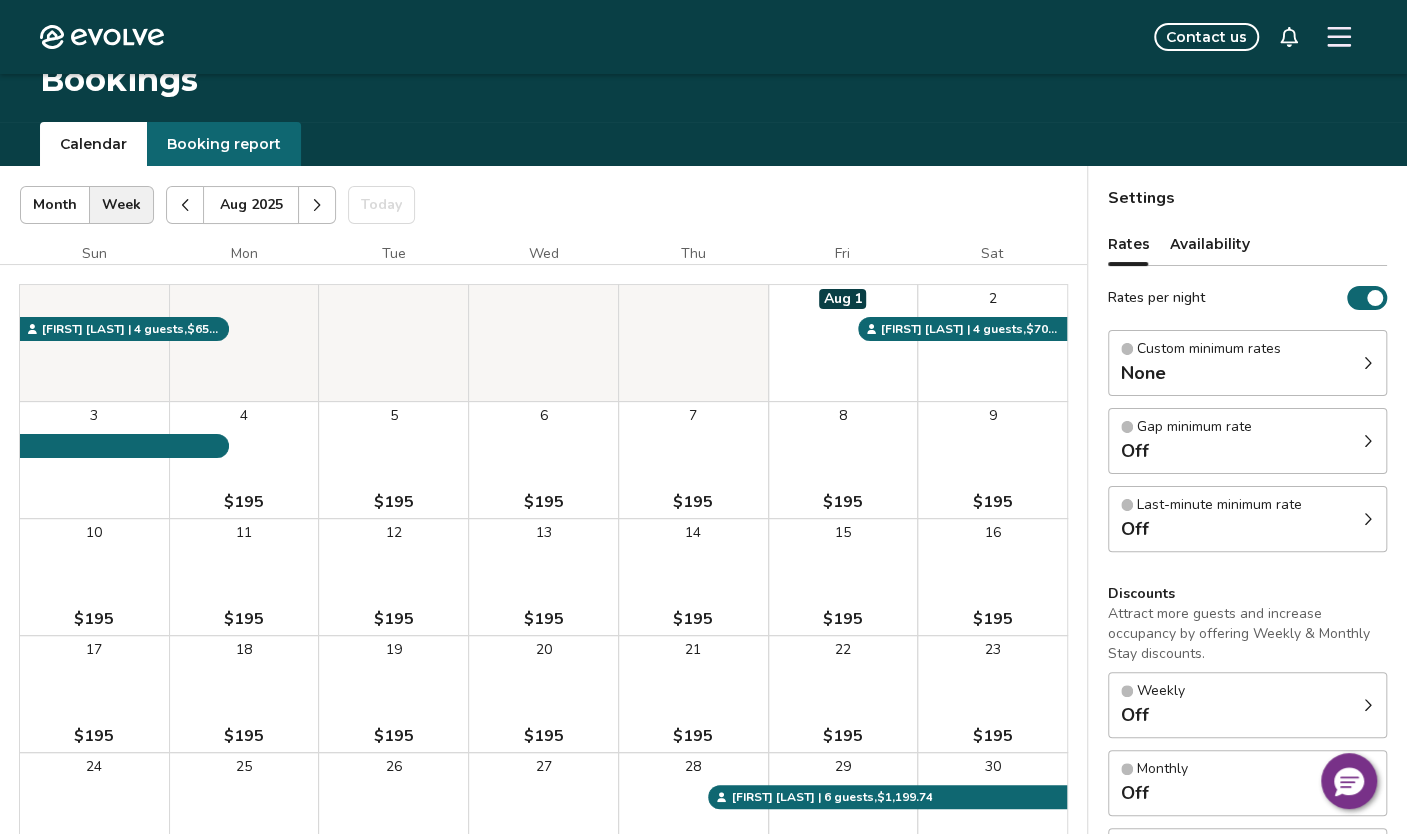 click at bounding box center [317, 205] 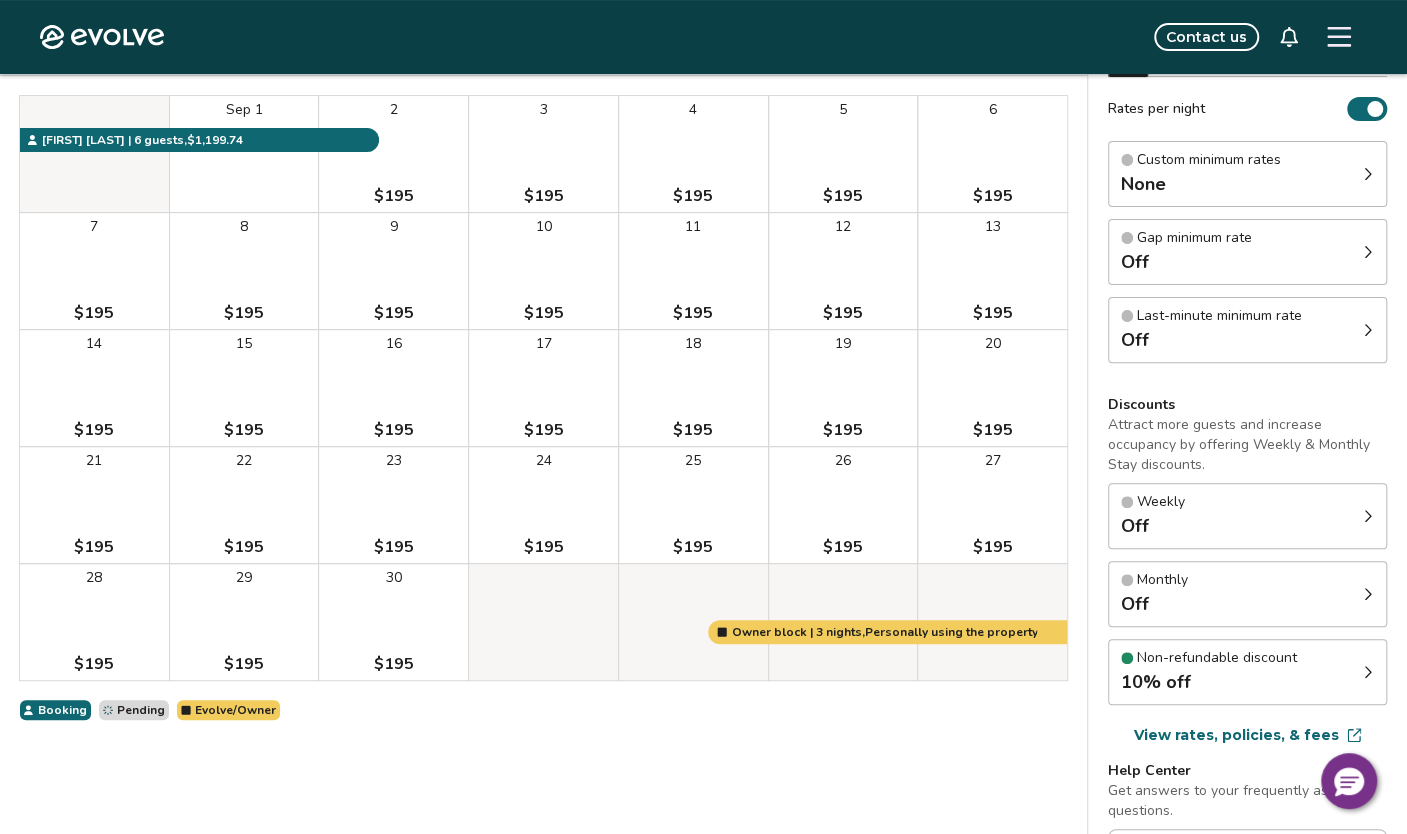 scroll, scrollTop: 215, scrollLeft: 0, axis: vertical 